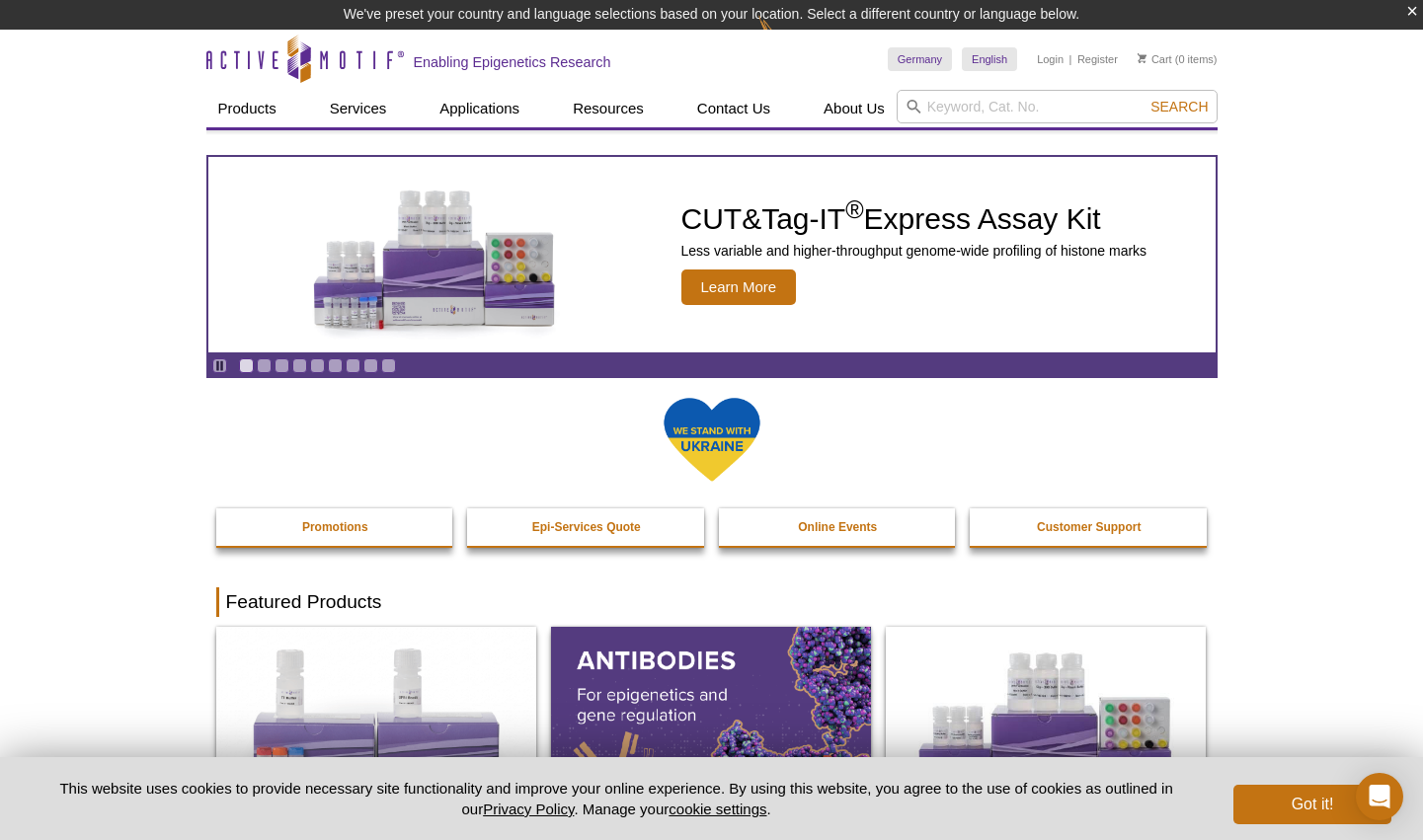 scroll, scrollTop: 0, scrollLeft: 0, axis: both 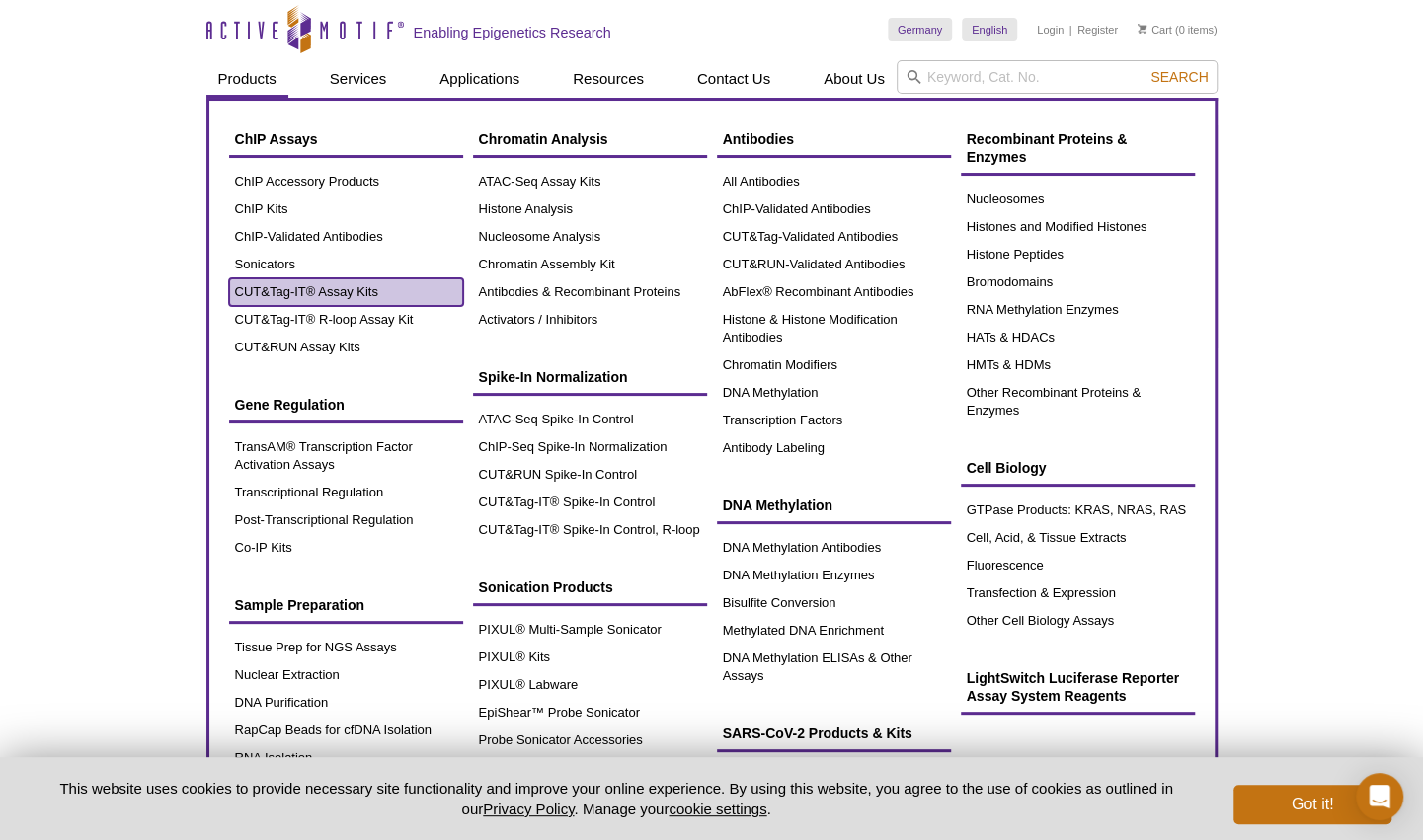 click on "CUT&Tag-IT® Assay Kits" at bounding box center [346, 292] 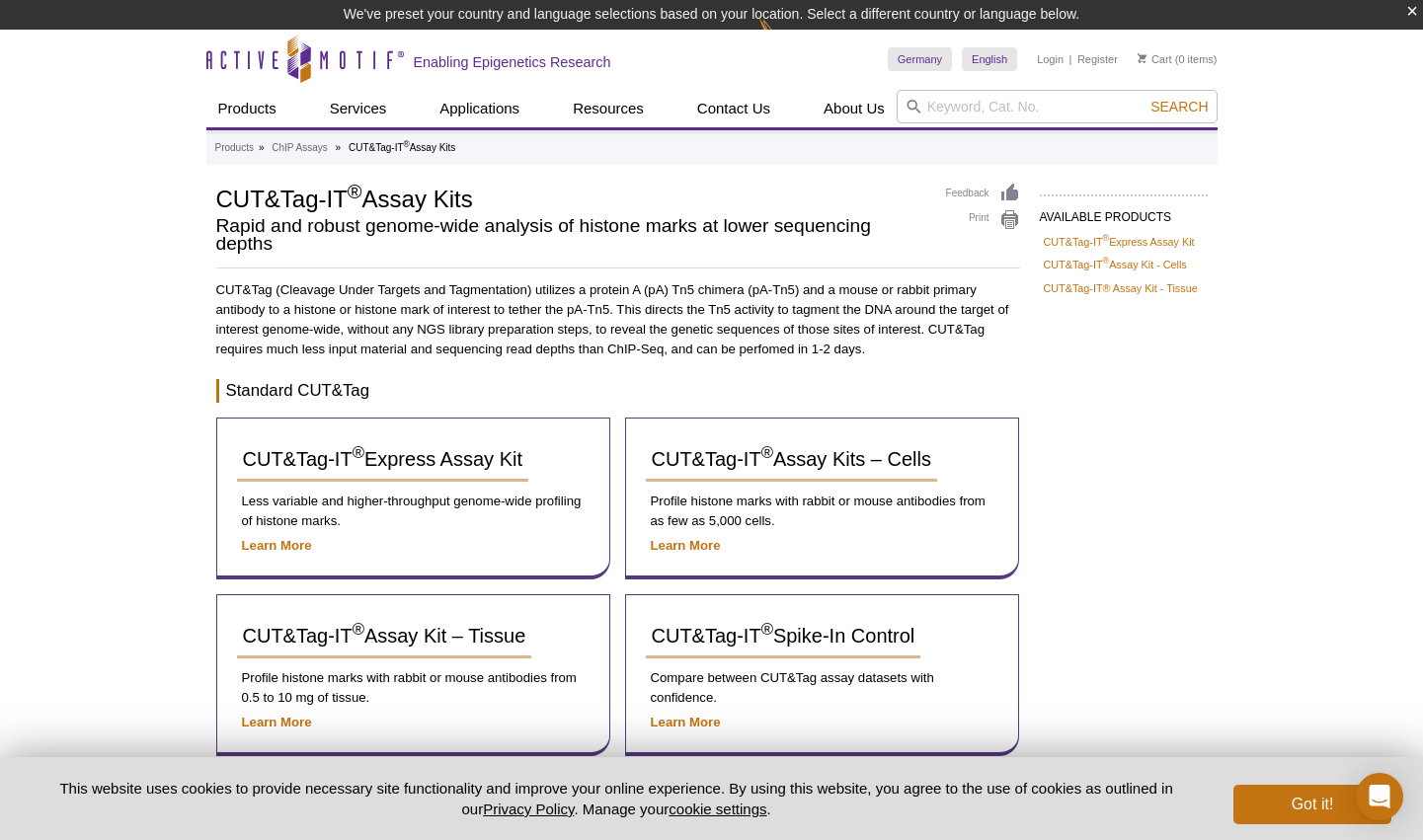 scroll, scrollTop: 0, scrollLeft: 0, axis: both 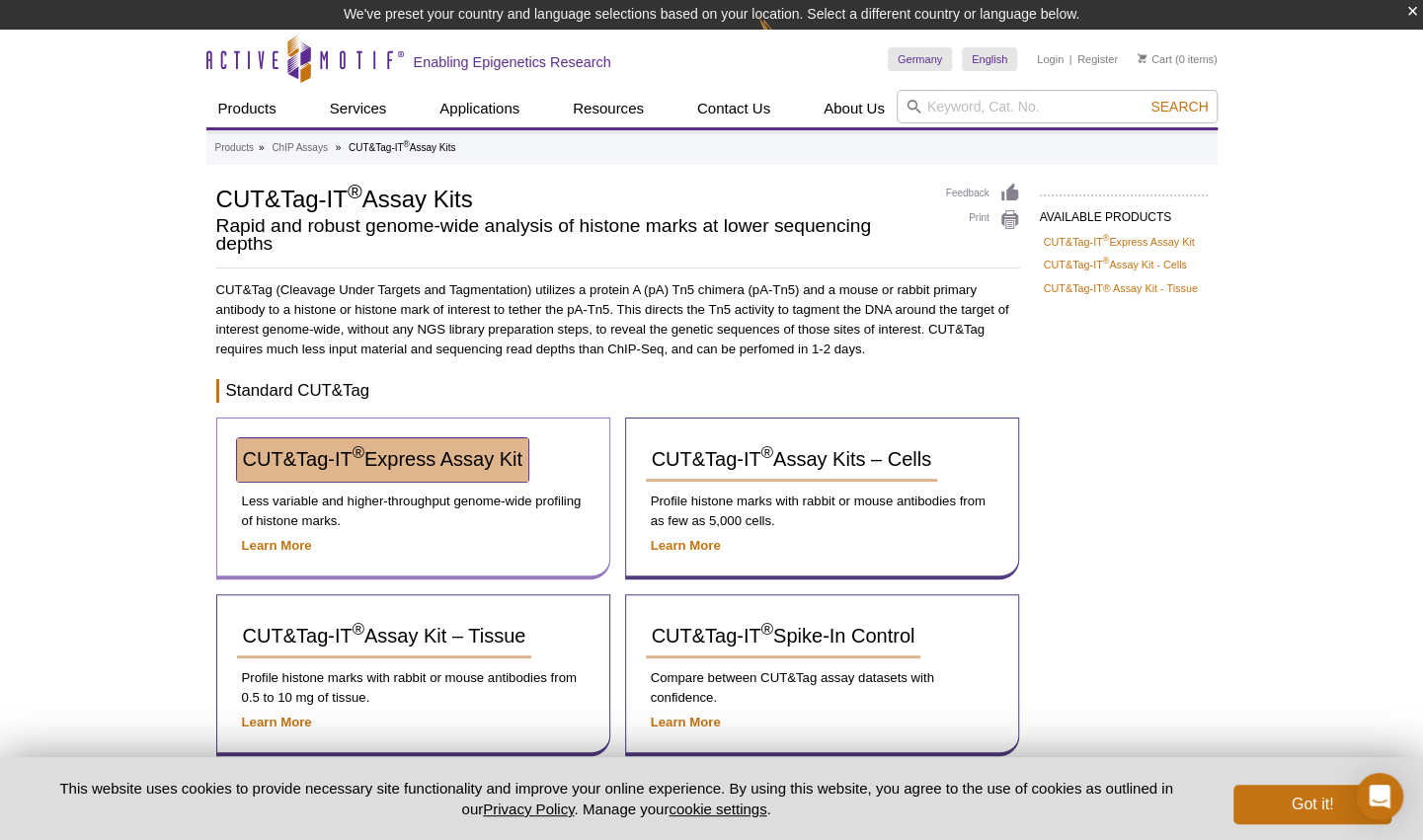 click on "CUT&Tag-IT ®  Express Assay Kit" at bounding box center [382, 459] 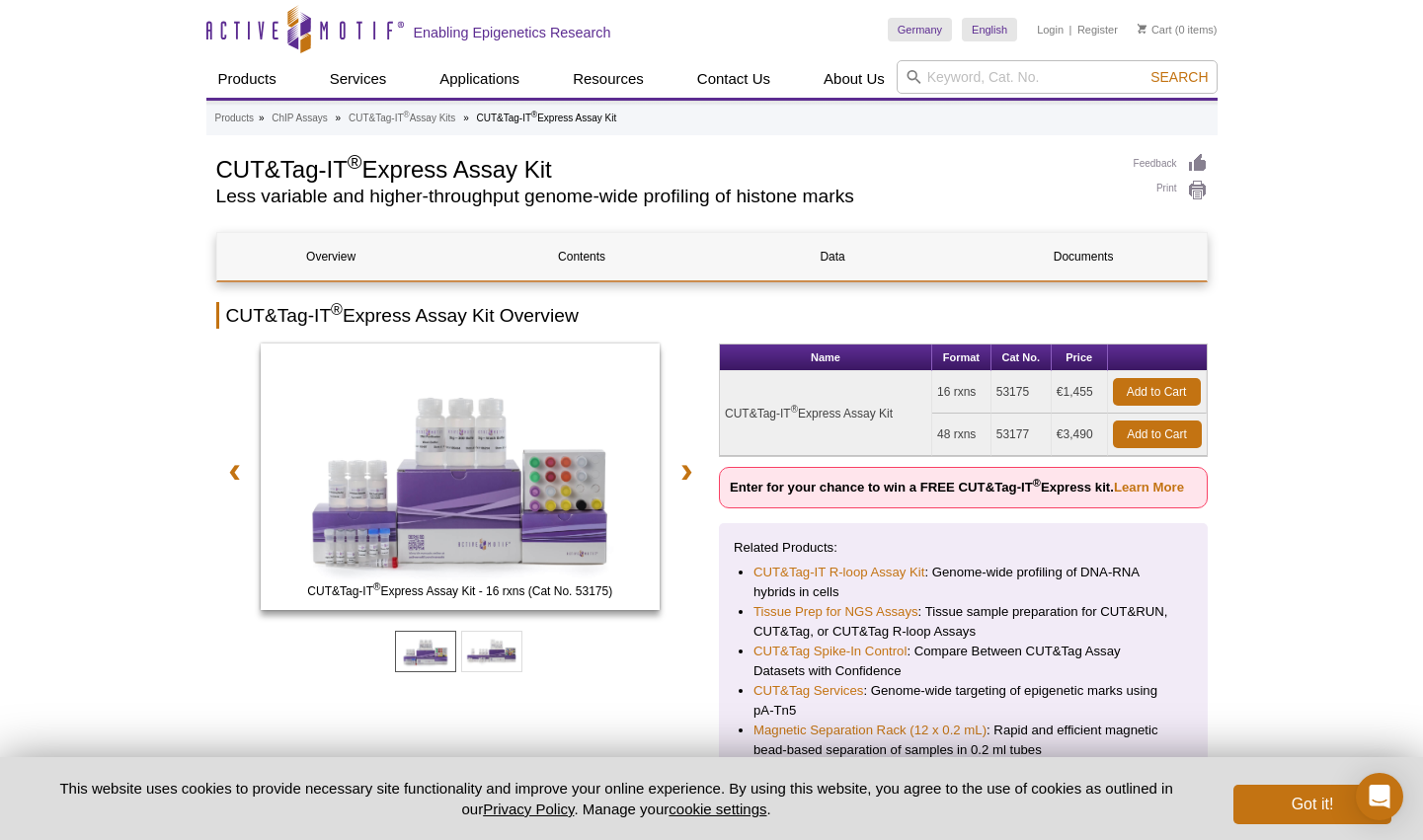 scroll, scrollTop: 0, scrollLeft: 0, axis: both 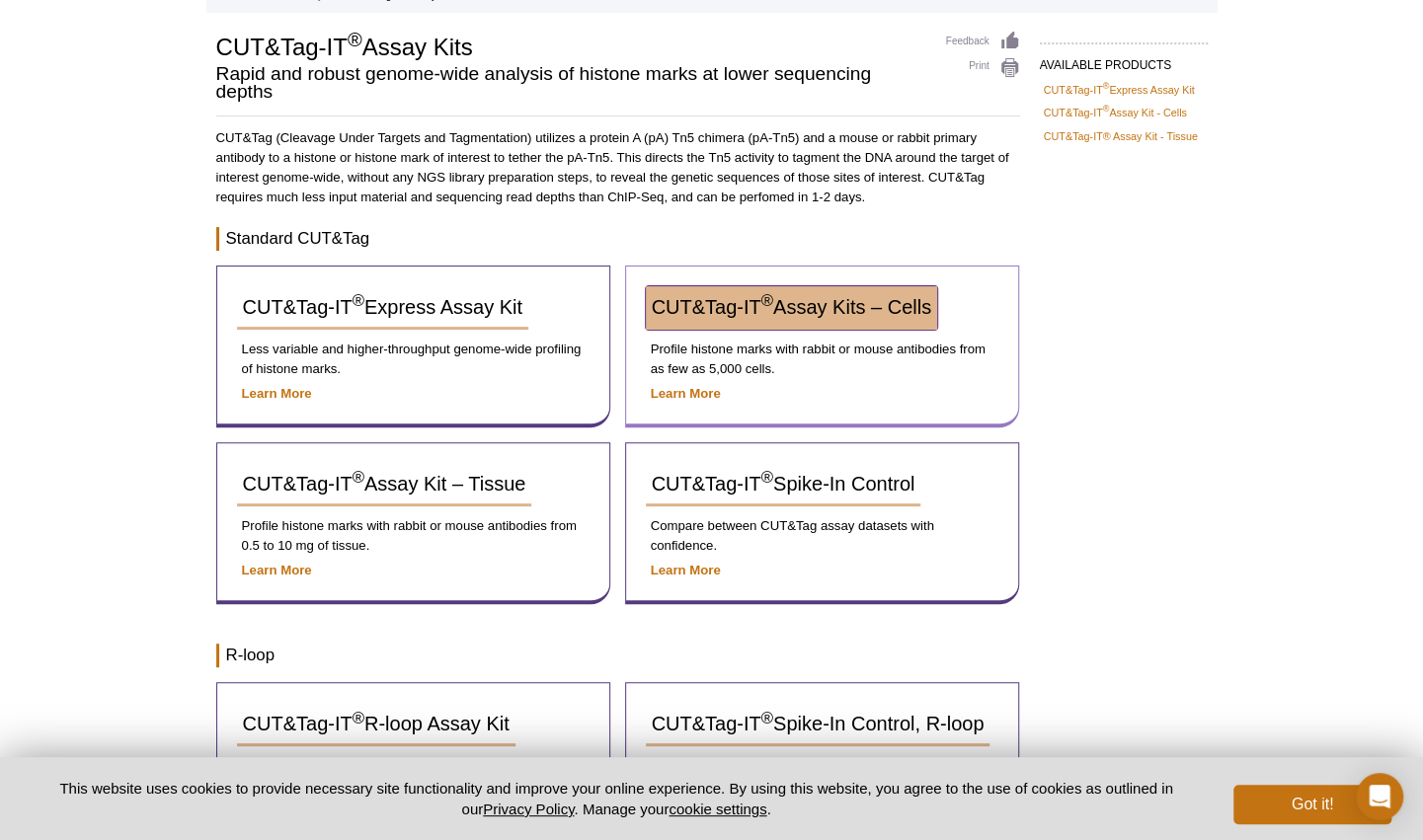click on "CUT&Tag-IT ®  Assay Kits – Cells" at bounding box center [791, 307] 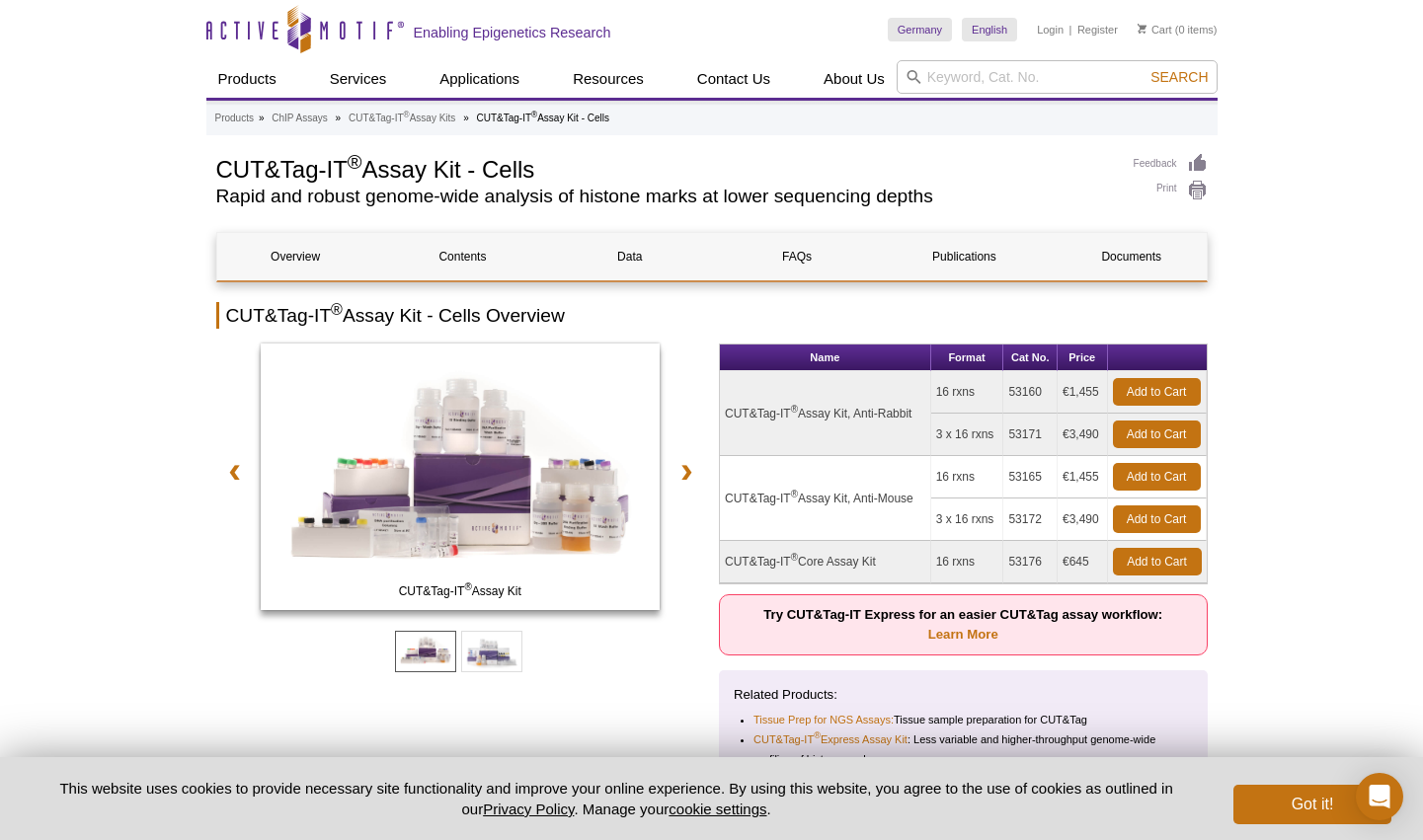 scroll, scrollTop: 0, scrollLeft: 0, axis: both 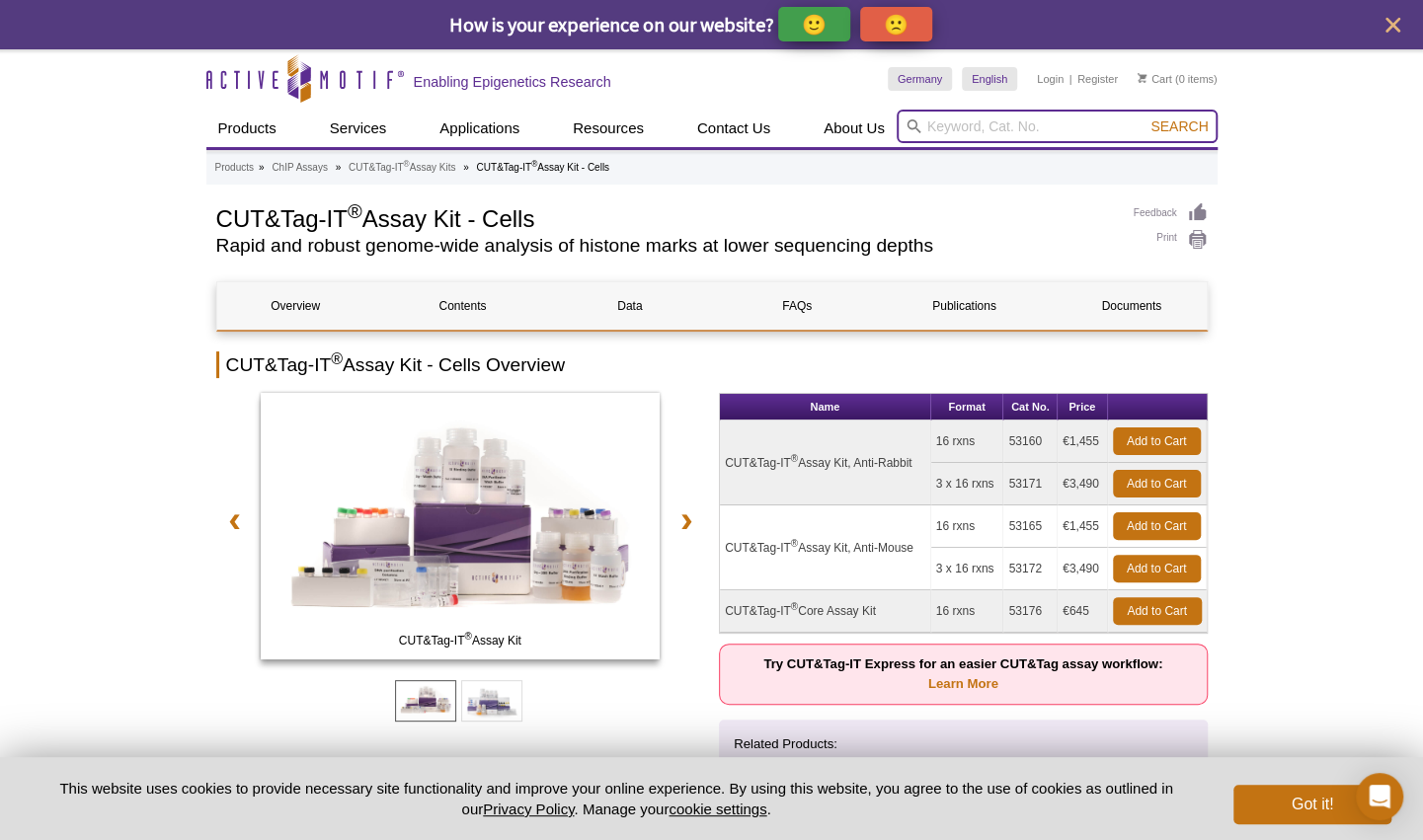 click at bounding box center [1057, 126] 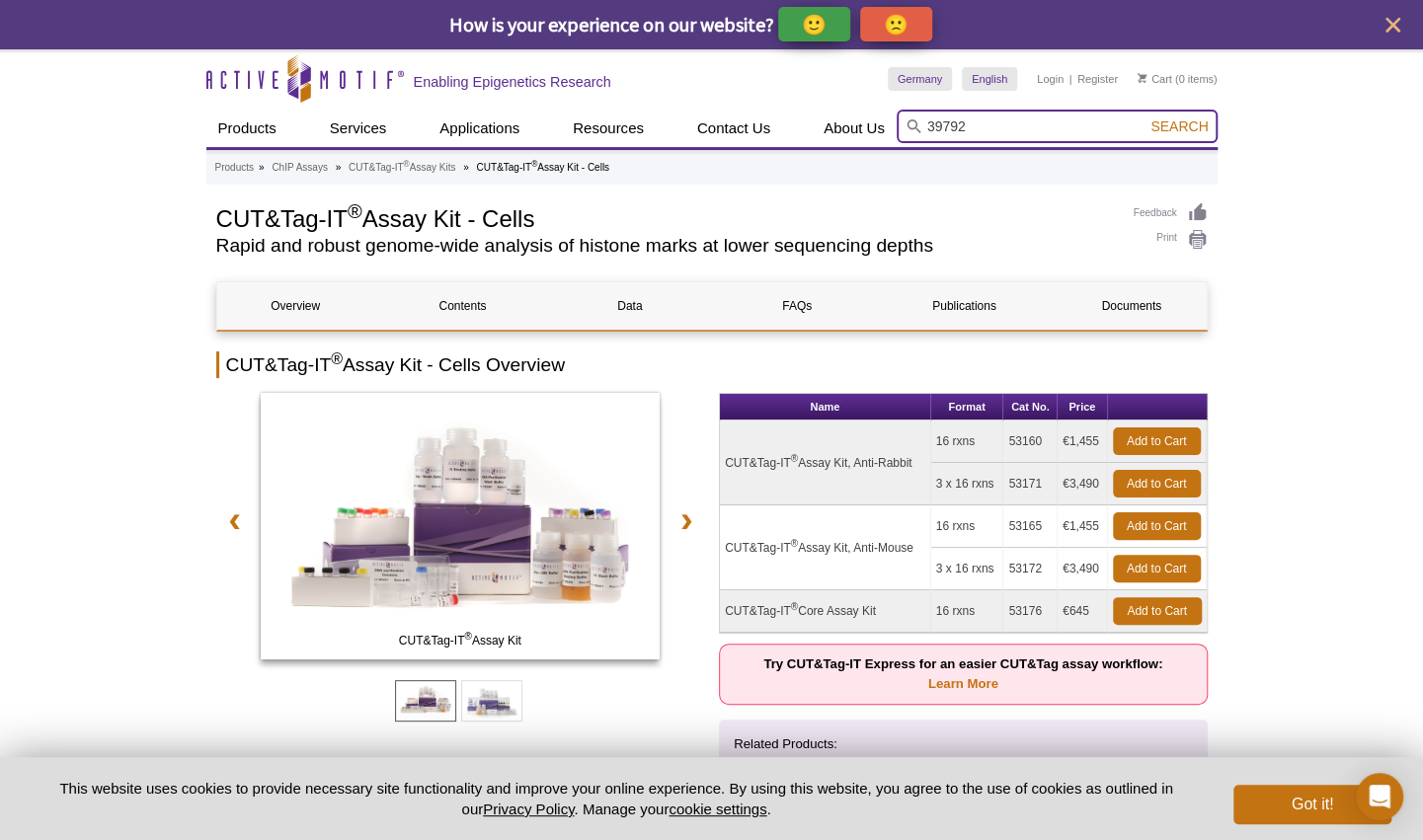 type on "39792" 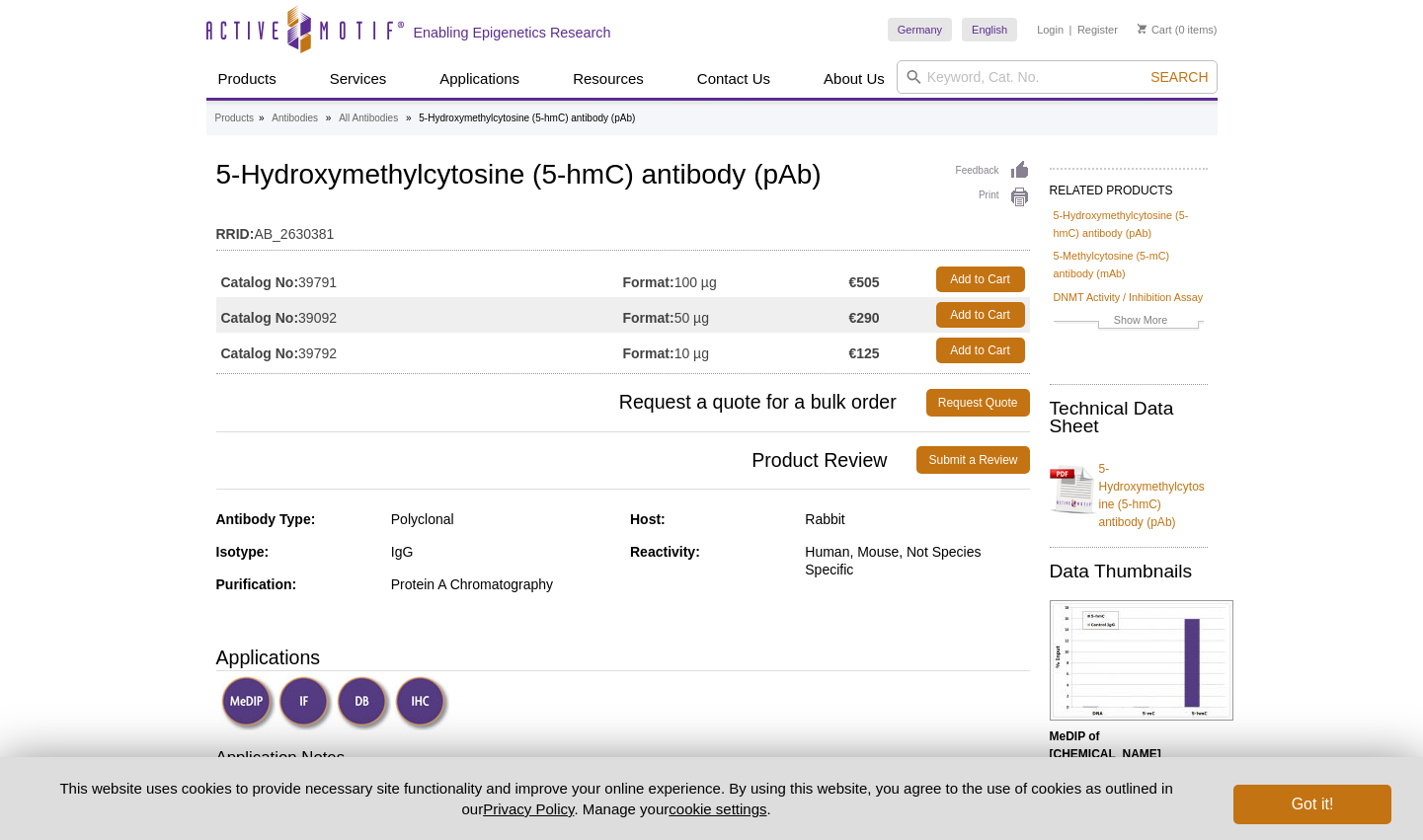 scroll, scrollTop: 0, scrollLeft: 0, axis: both 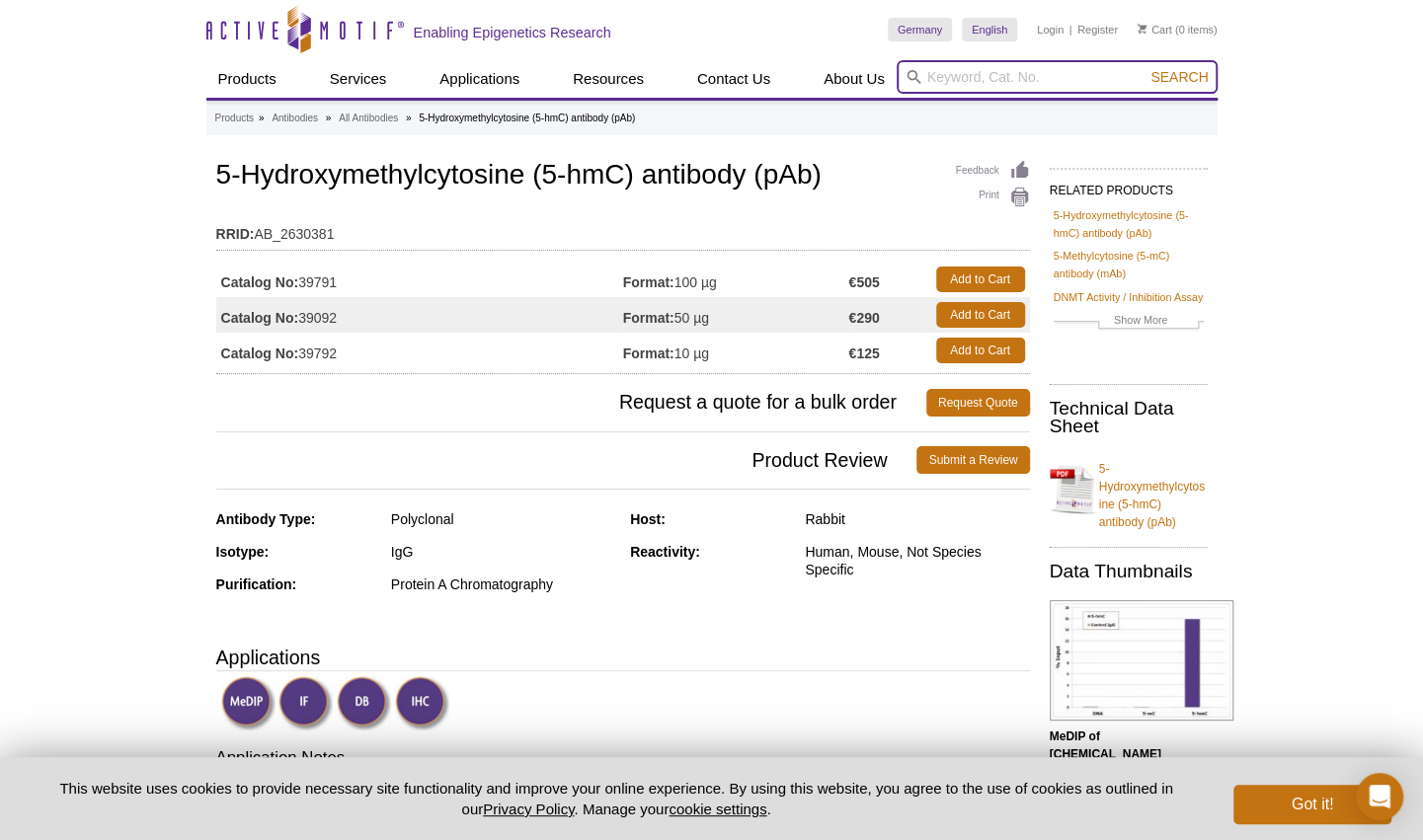 click at bounding box center [1057, 77] 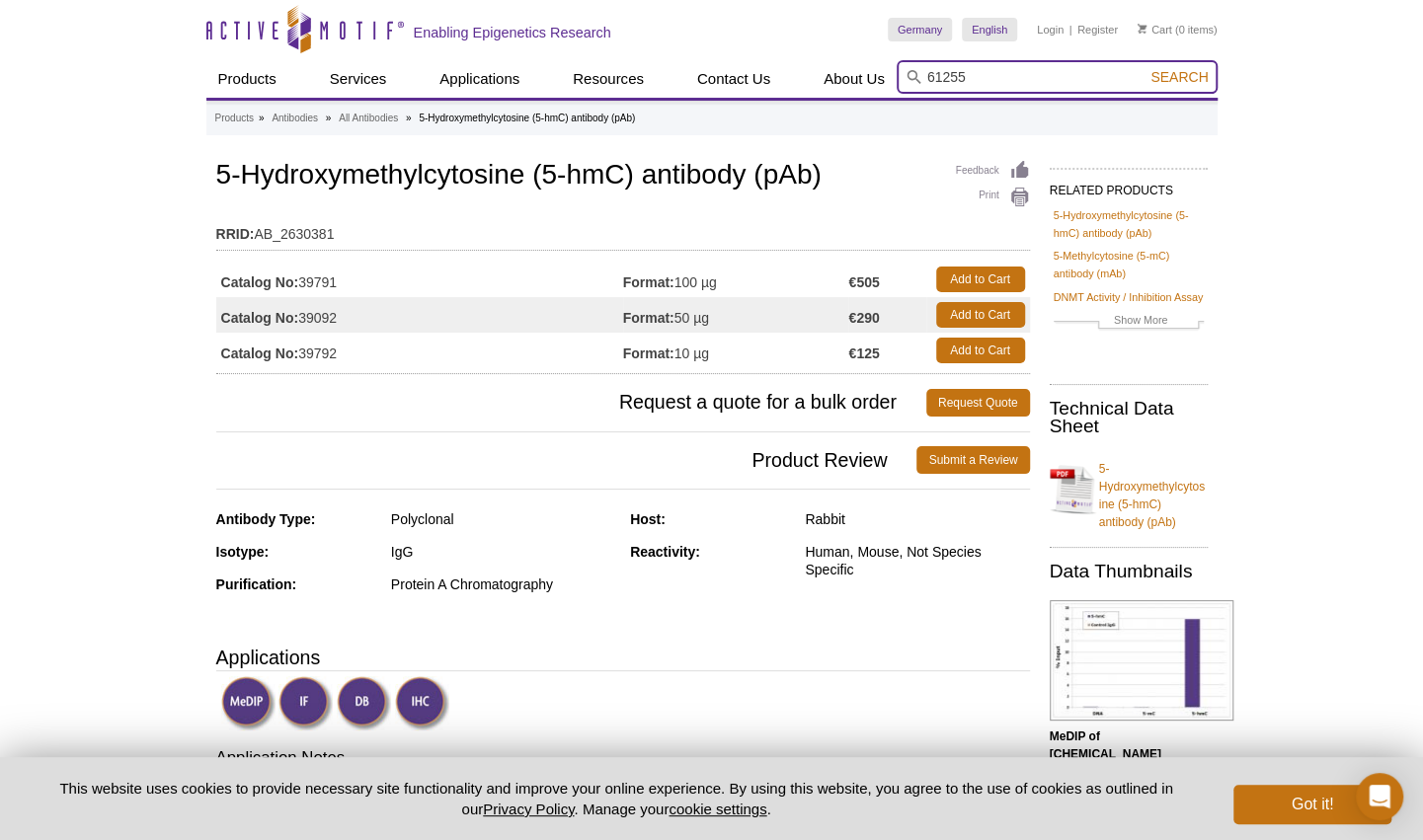 type on "61255" 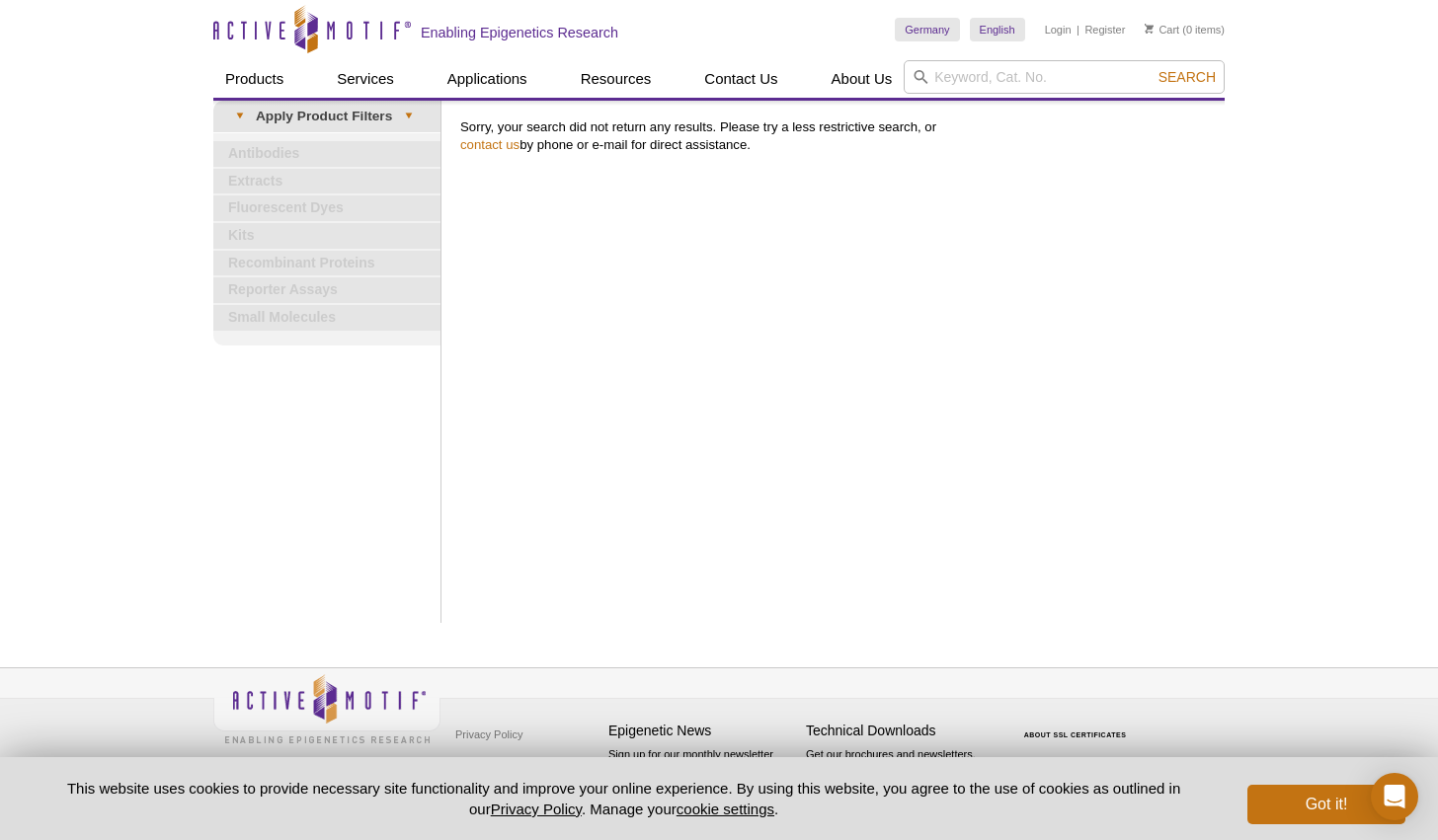 scroll, scrollTop: 0, scrollLeft: 0, axis: both 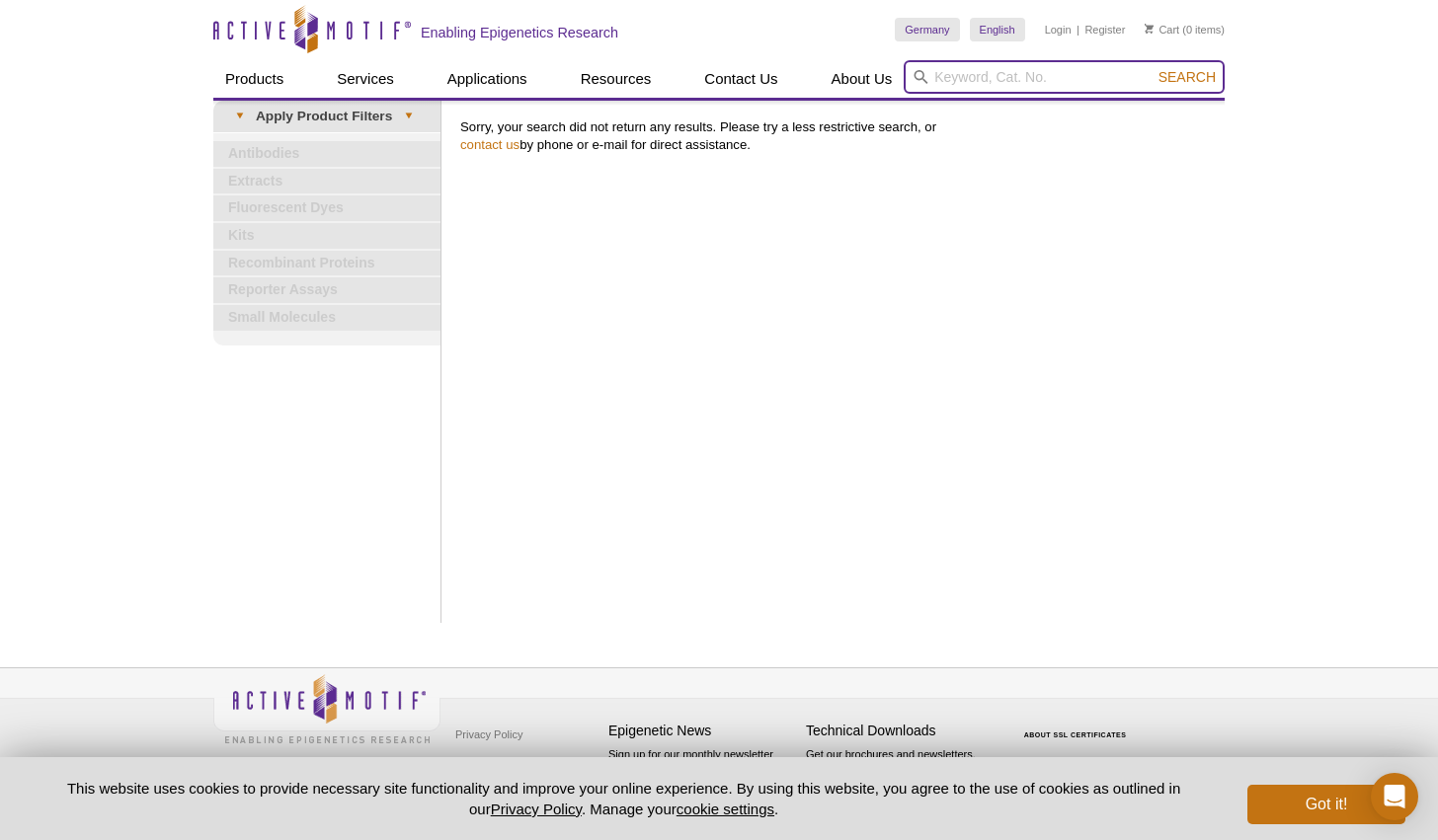 click at bounding box center (1064, 77) 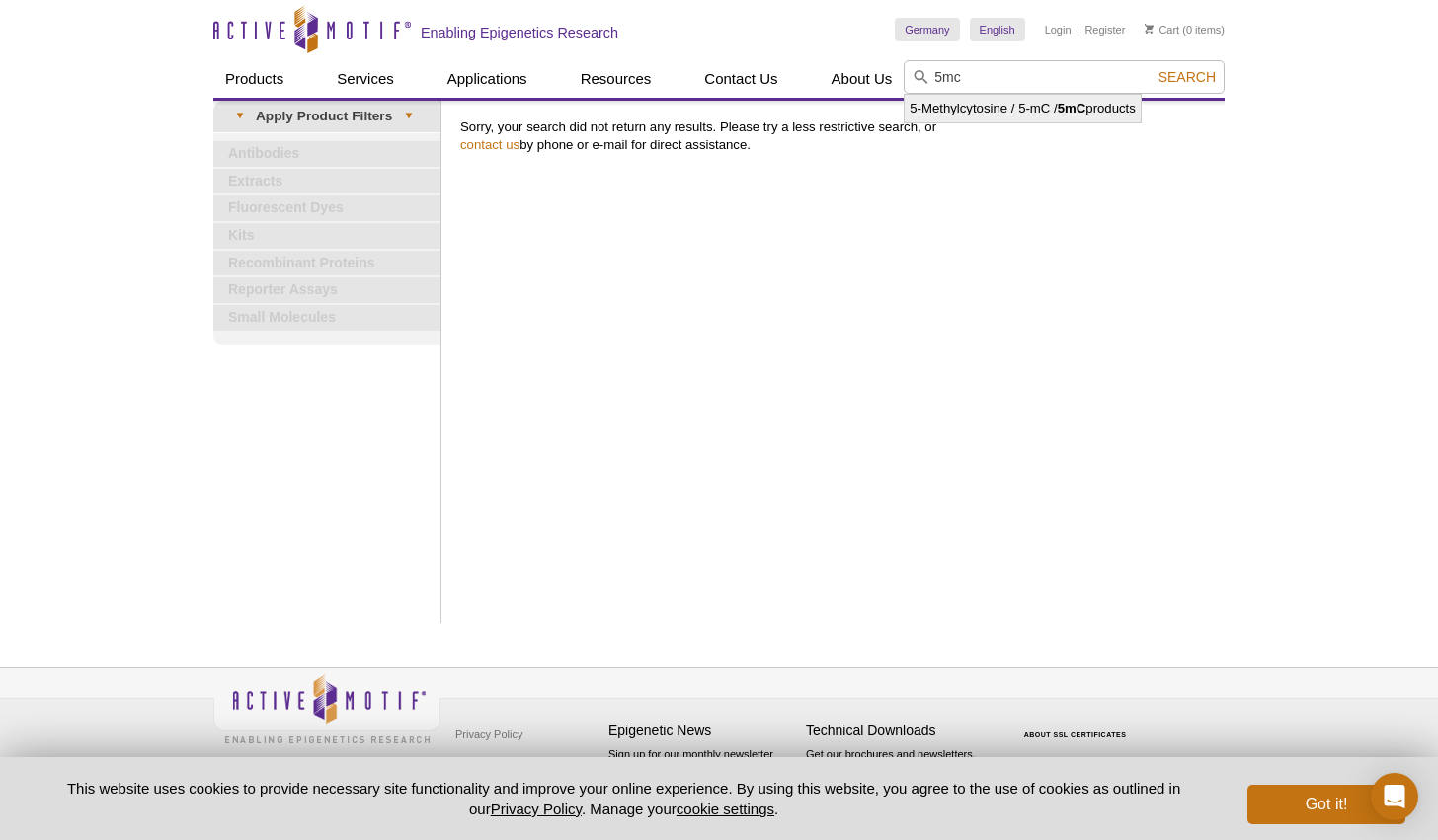 click on "5-Methylcytosine / 5-mC /  5mC  products" at bounding box center (1022, 109) 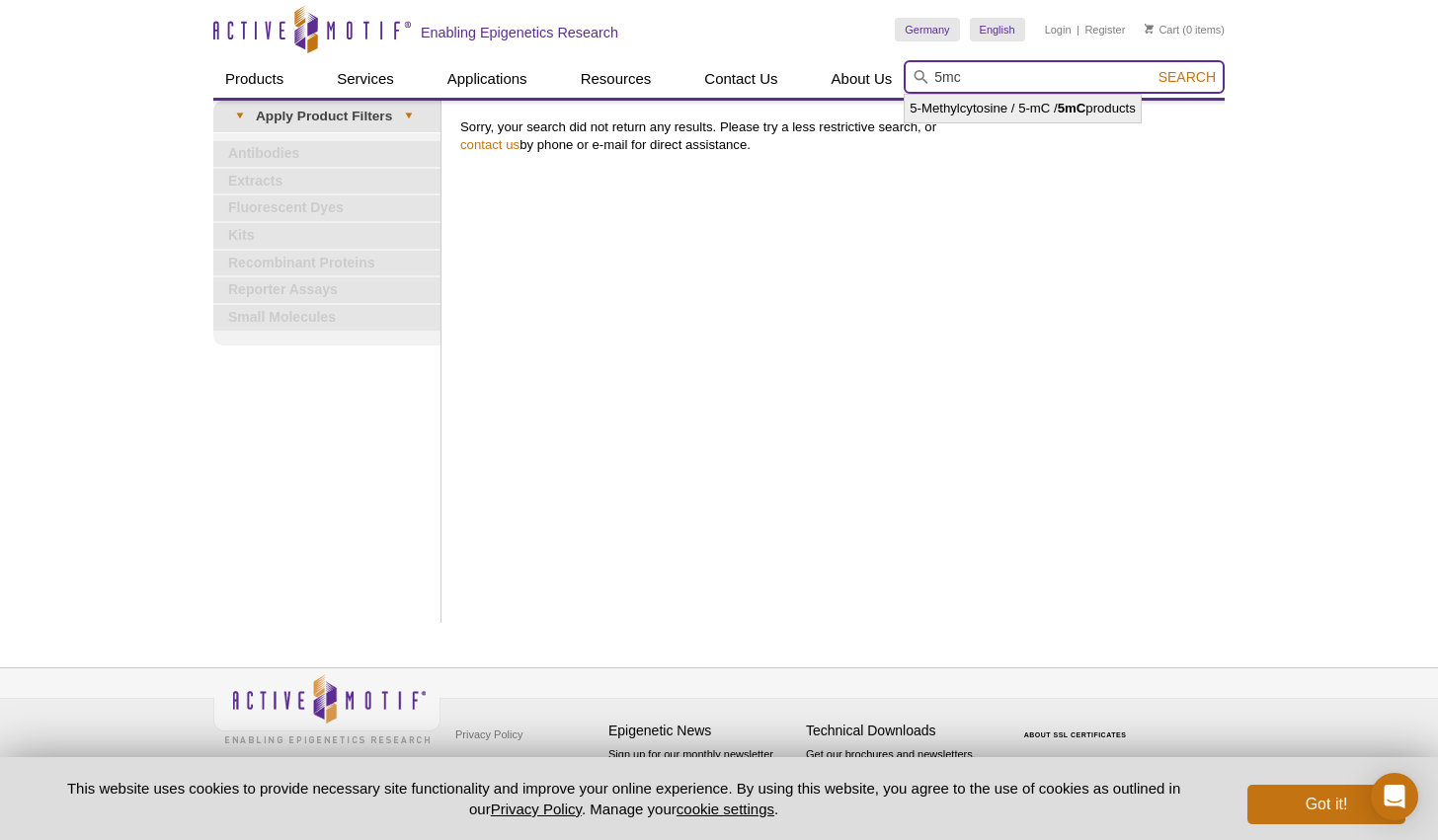 type on "5-Methylcytosine / 5-mC / 5mC products" 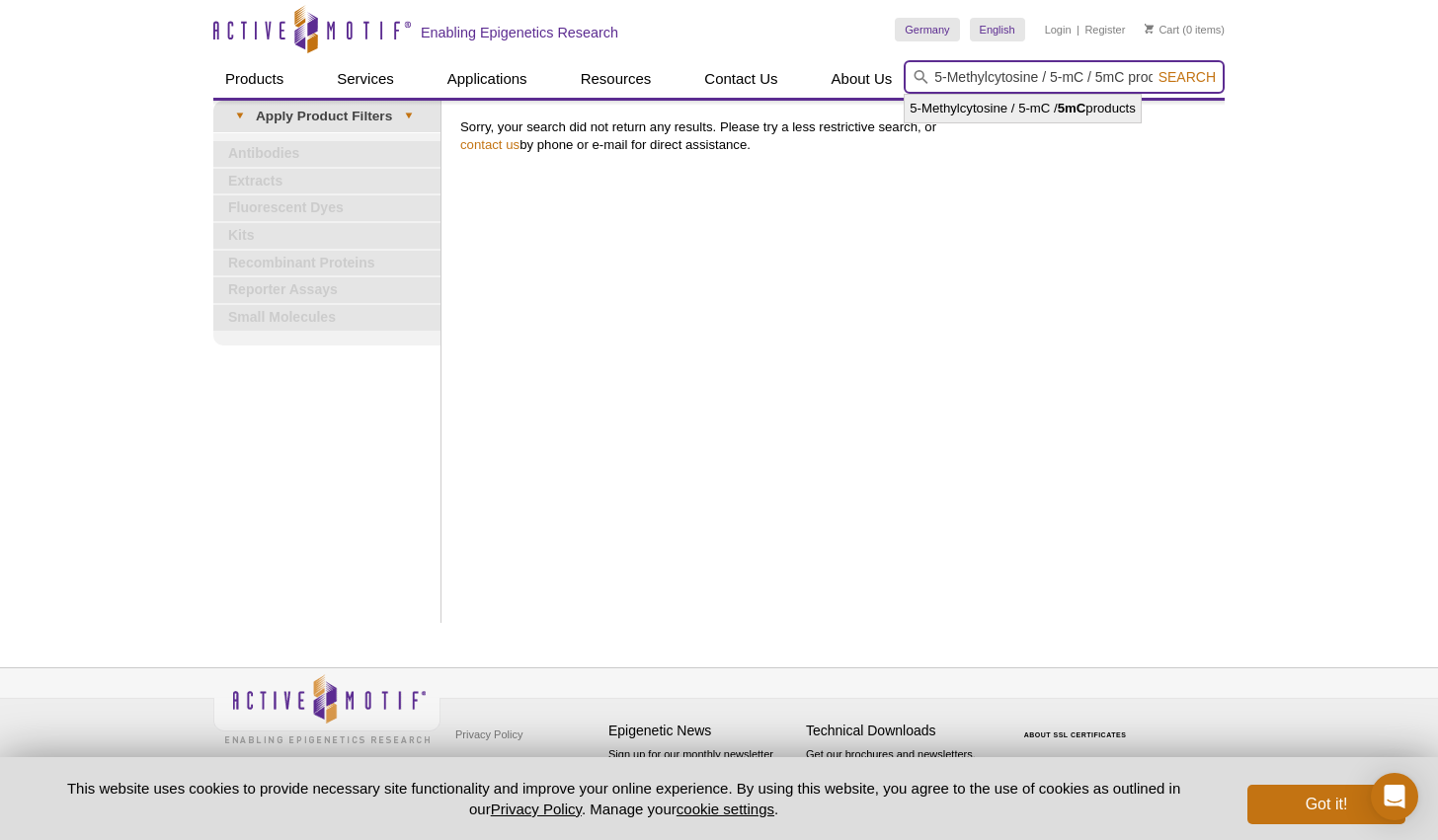 scroll, scrollTop: 0, scrollLeft: 28, axis: horizontal 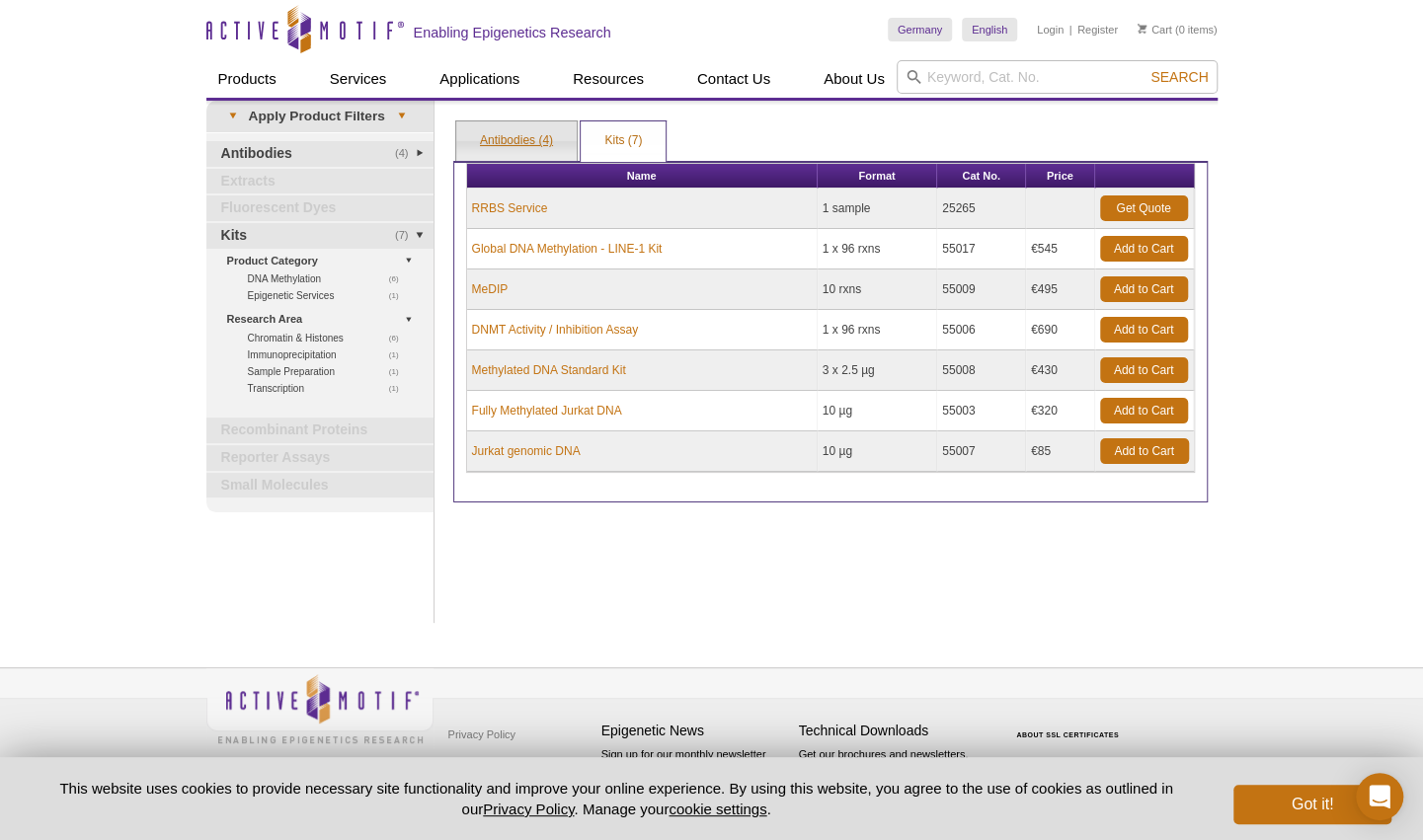 click on "Antibodies (4)" at bounding box center (516, 141) 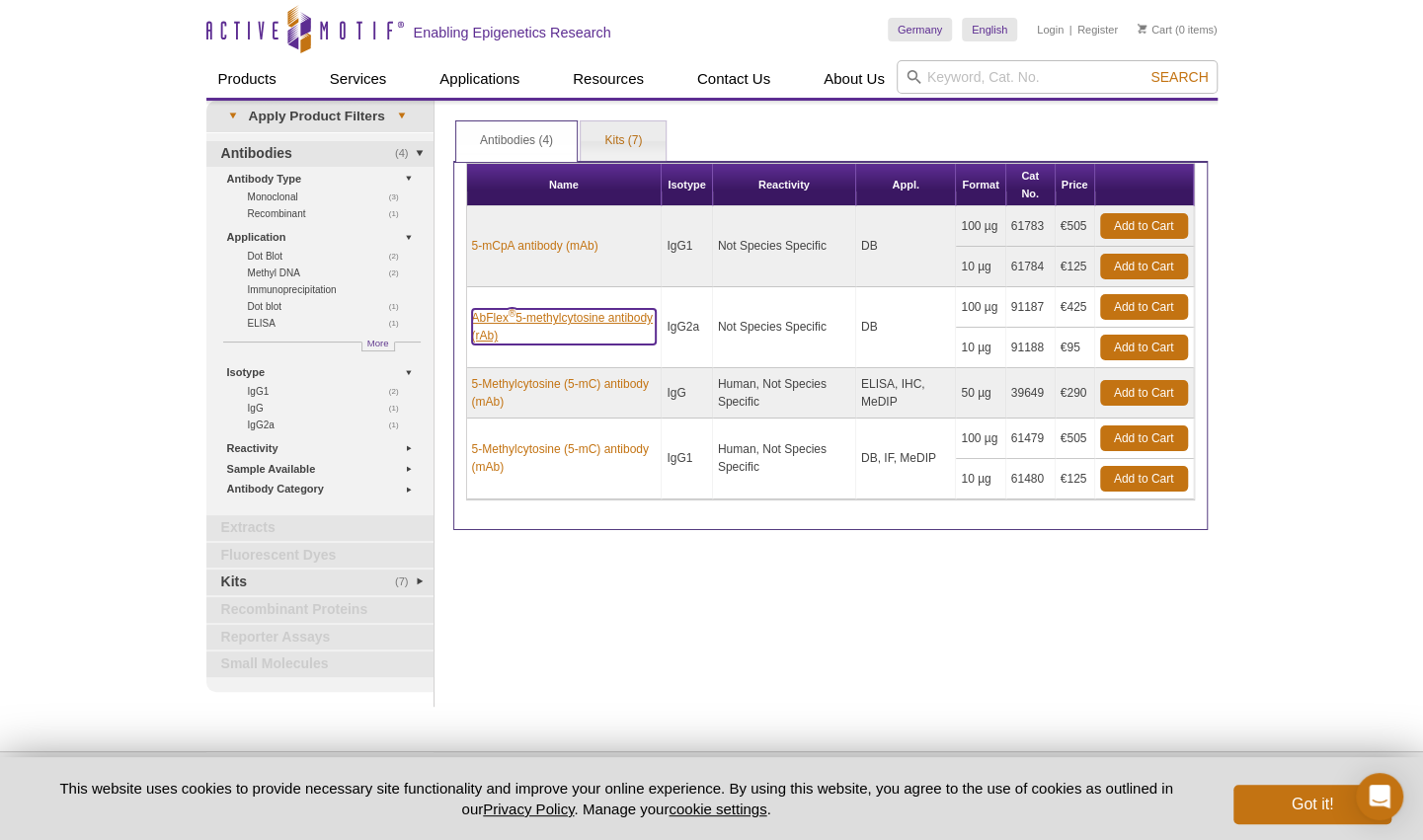 click on "AbFlex ®  5-methylcytosine antibody (rAb)" at bounding box center [564, 327] 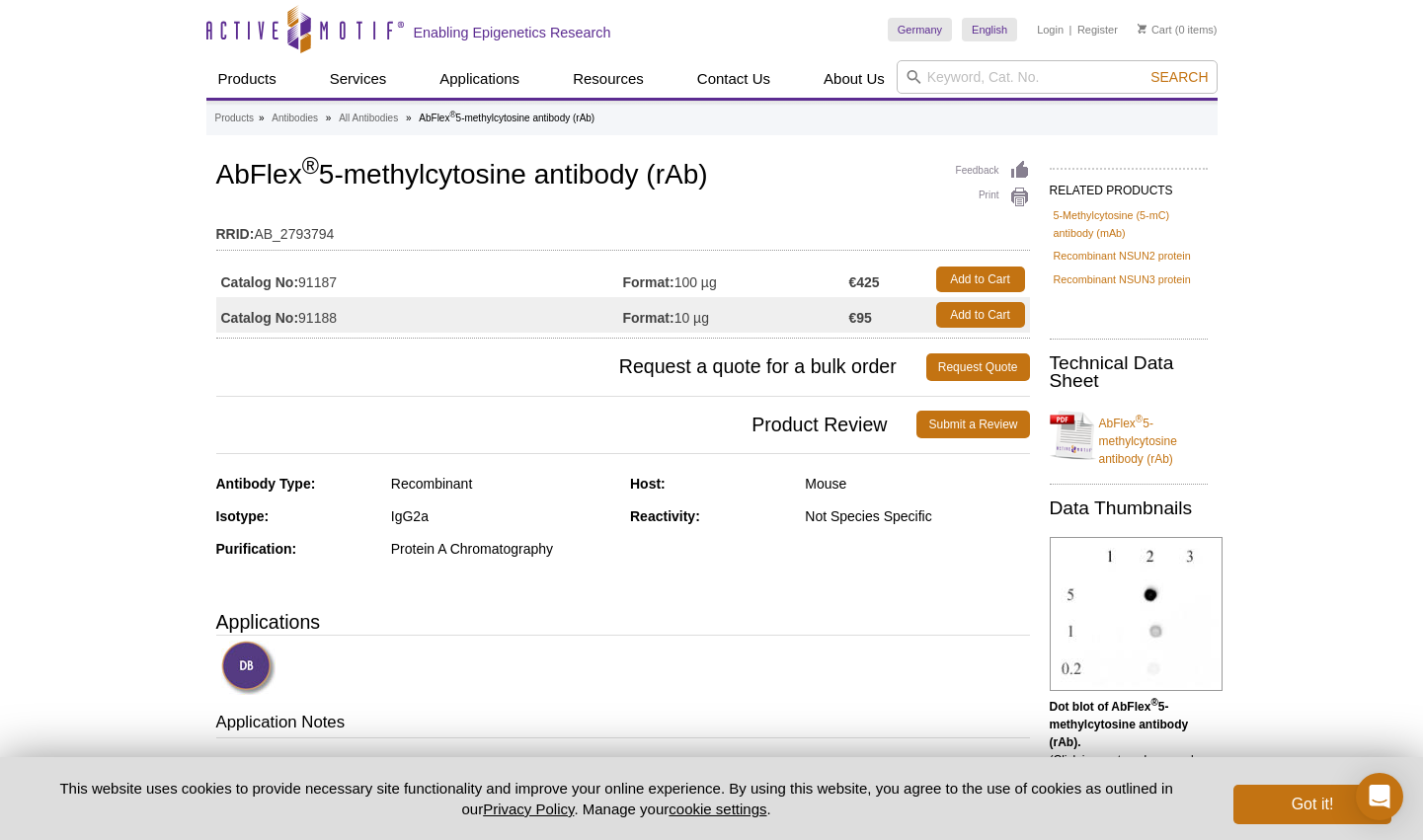 scroll, scrollTop: 0, scrollLeft: 0, axis: both 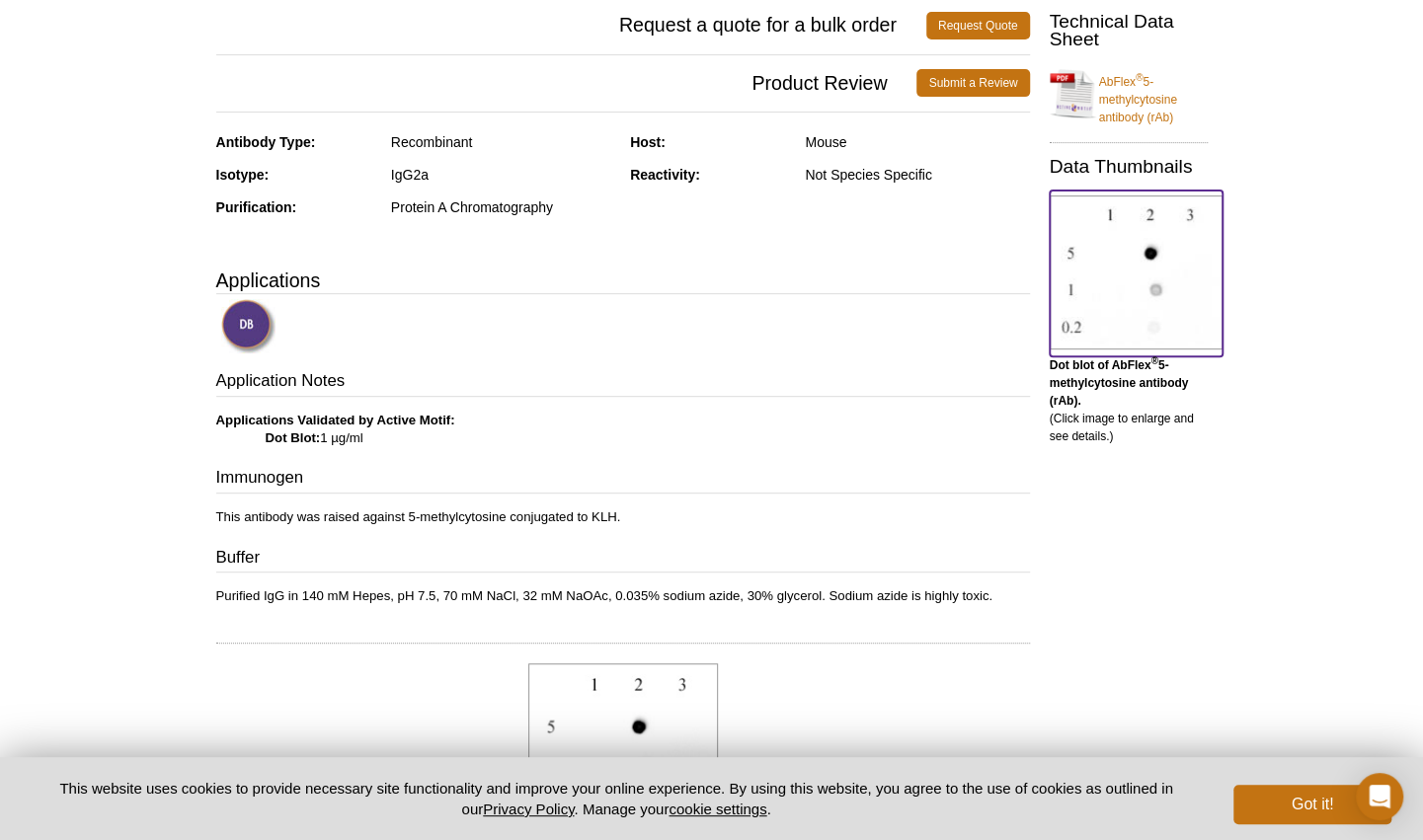 click at bounding box center [1136, 272] 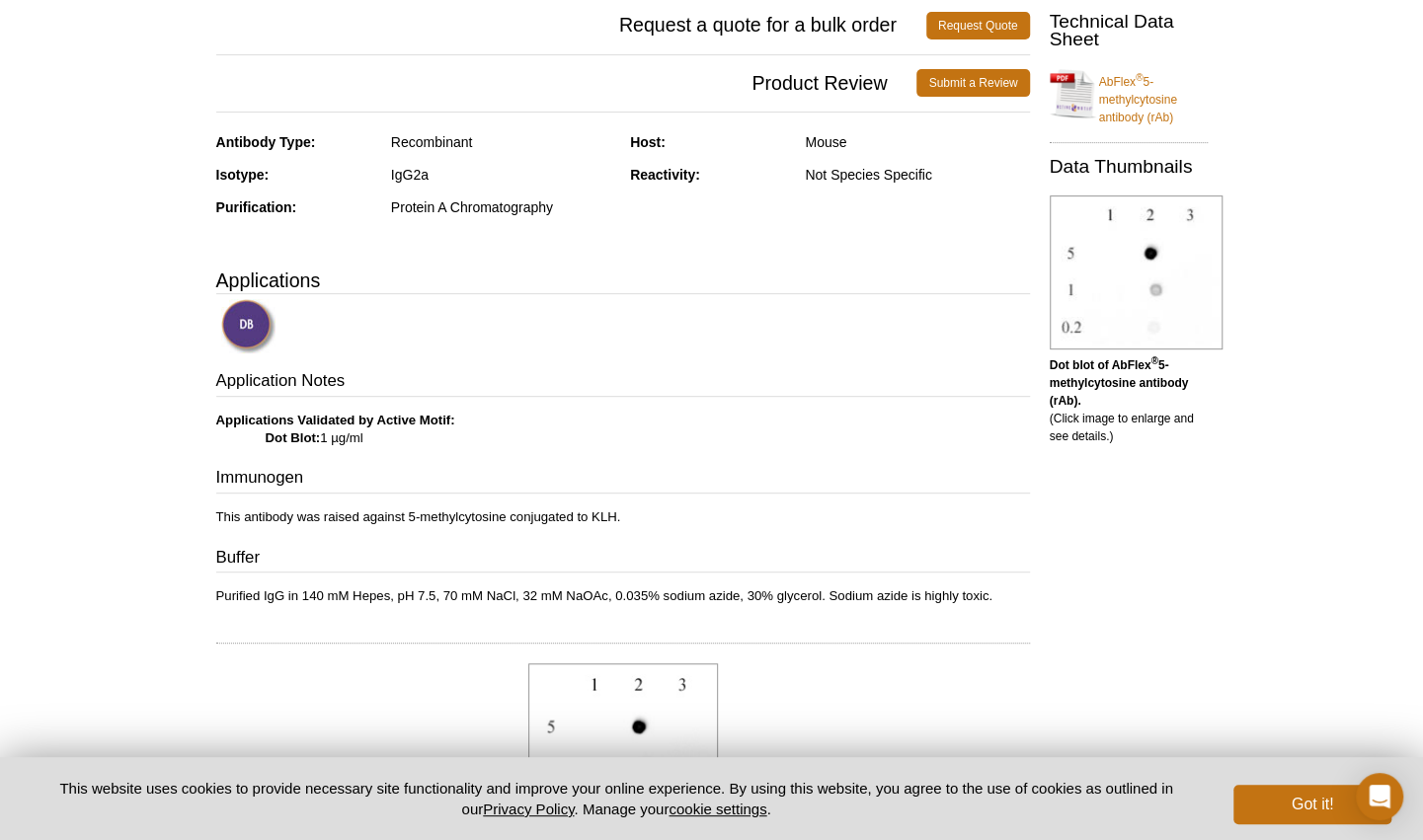 scroll, scrollTop: 993, scrollLeft: 0, axis: vertical 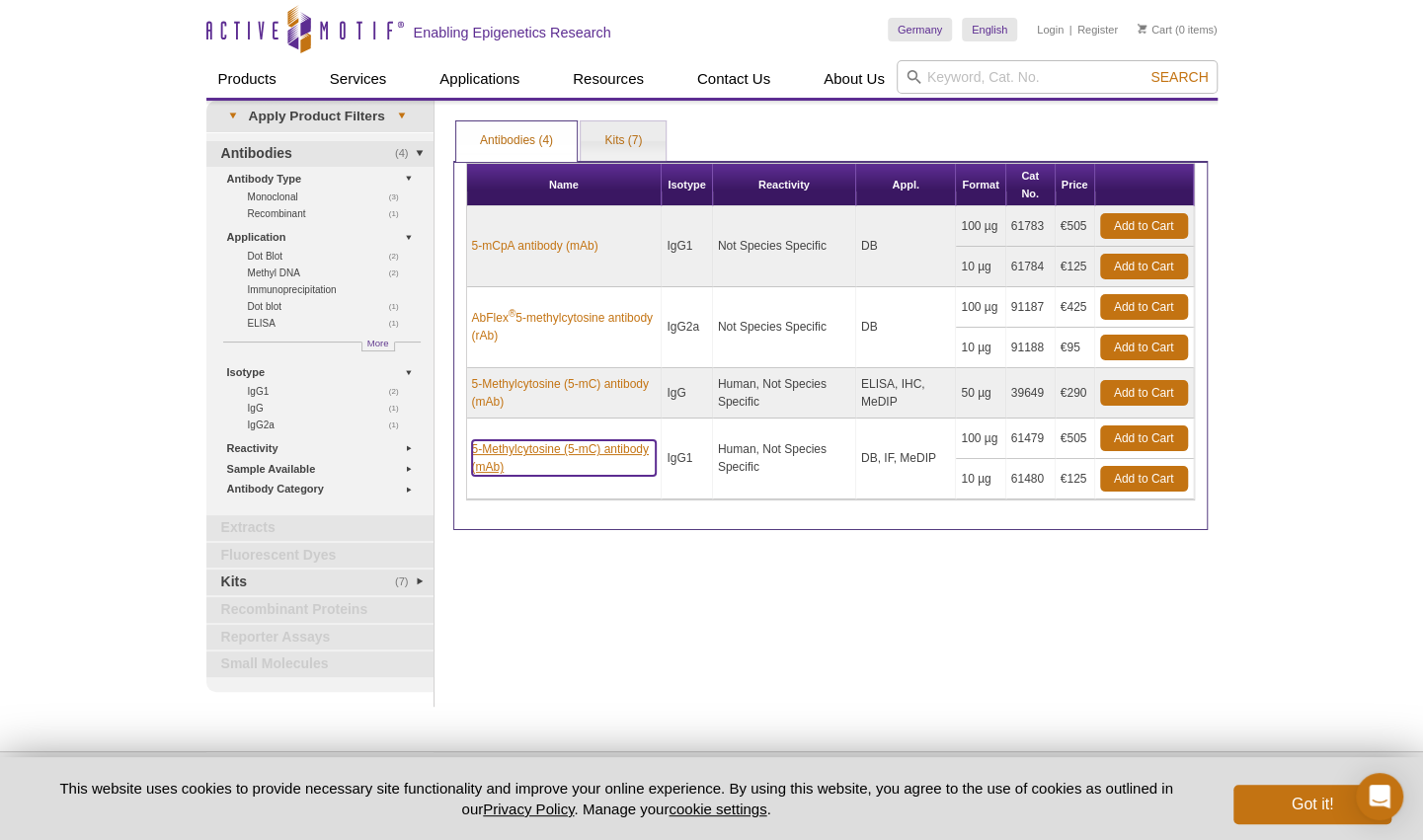 click on "5-Methylcytosine (5-mC) antibody (mAb)" at bounding box center [564, 458] 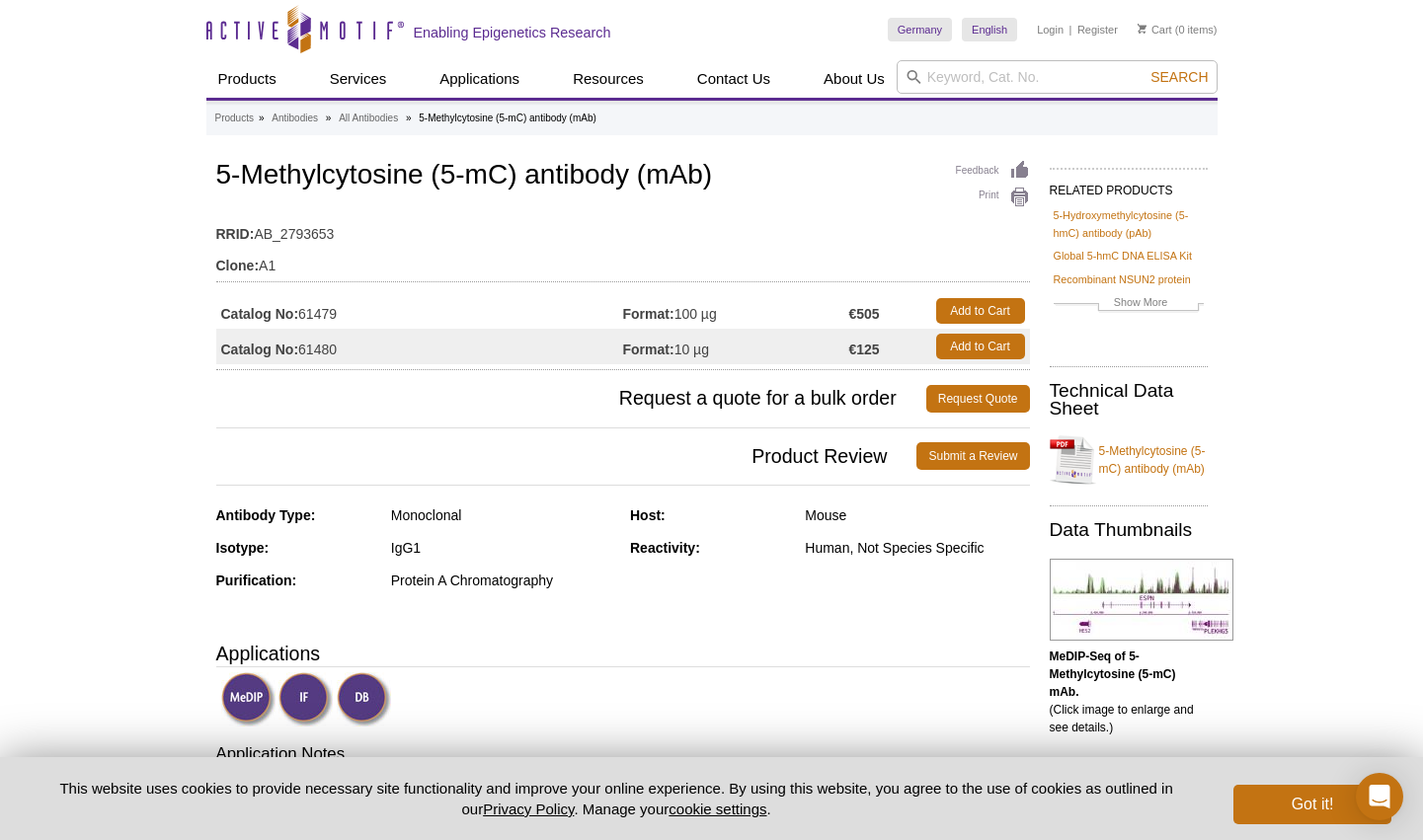 scroll, scrollTop: 0, scrollLeft: 0, axis: both 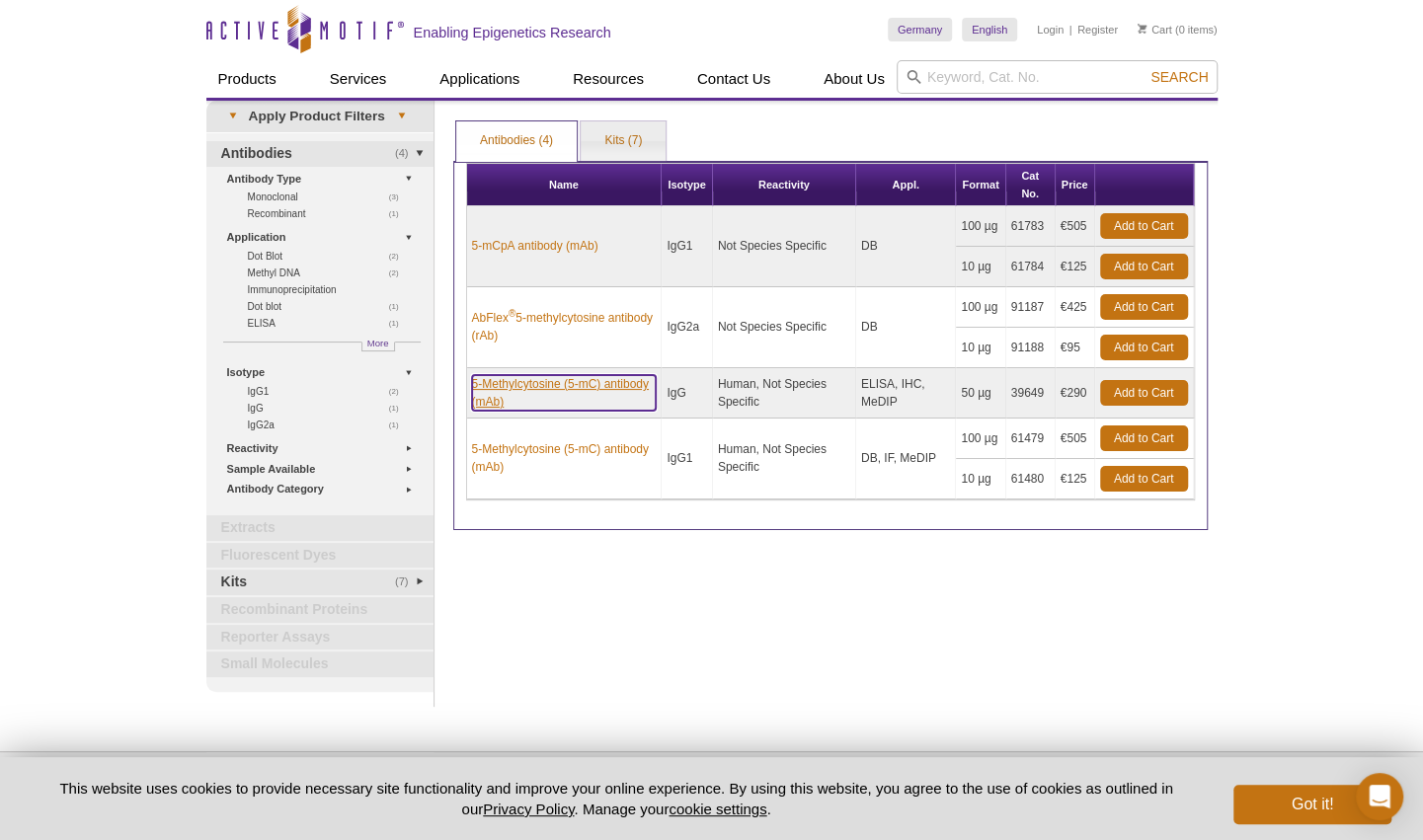 click on "5-Methylcytosine (5-mC) antibody (mAb)" at bounding box center (564, 393) 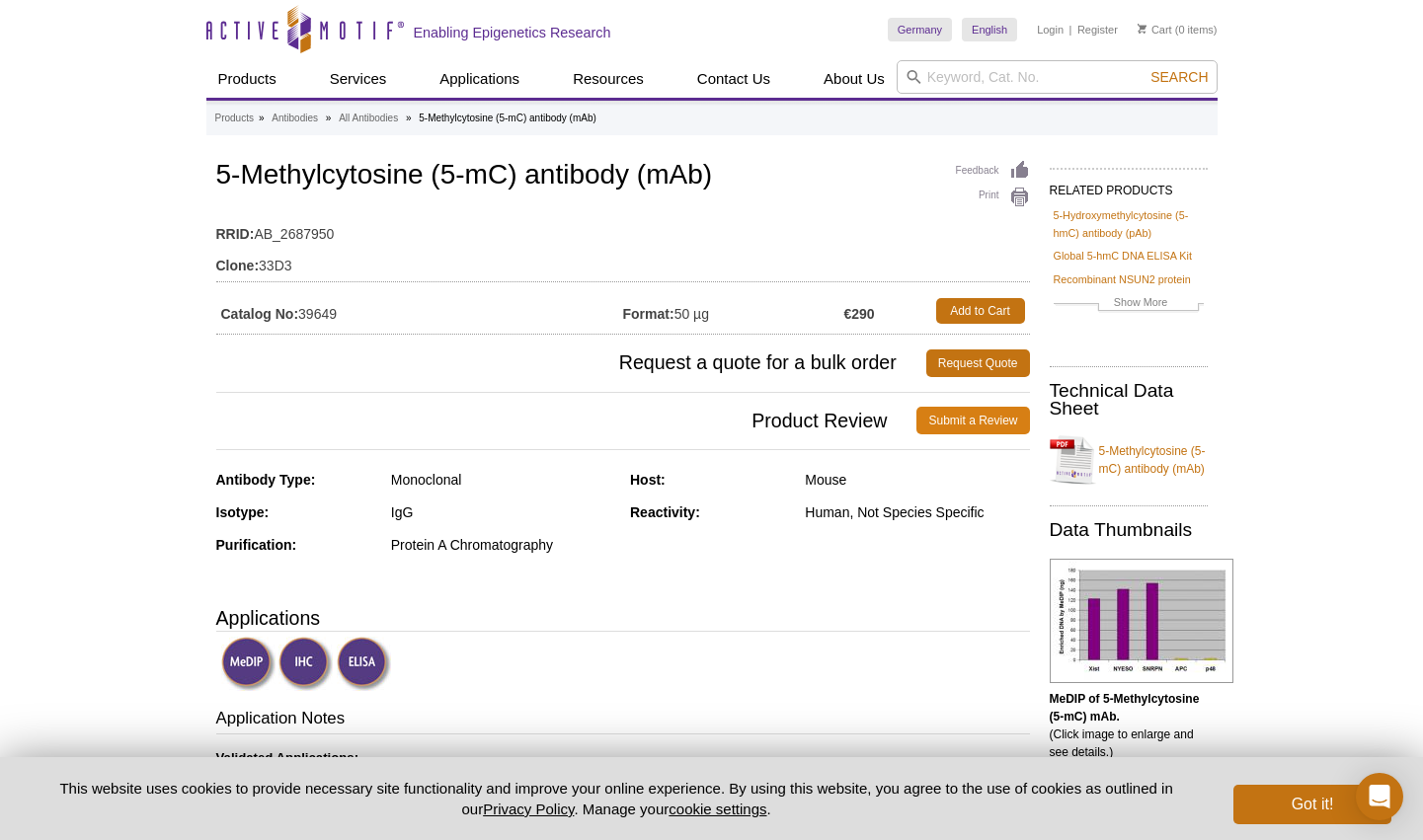 scroll, scrollTop: 0, scrollLeft: 0, axis: both 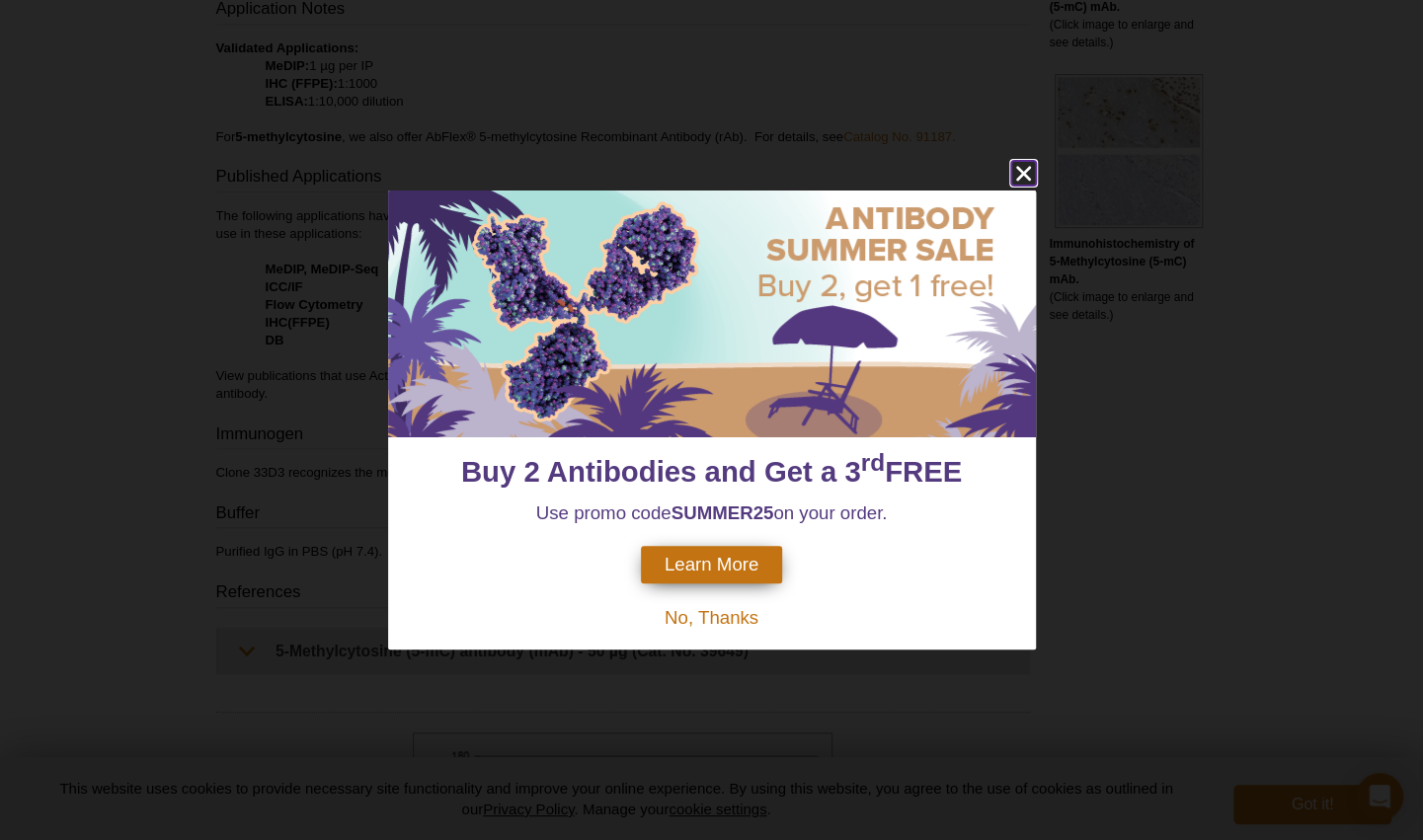click 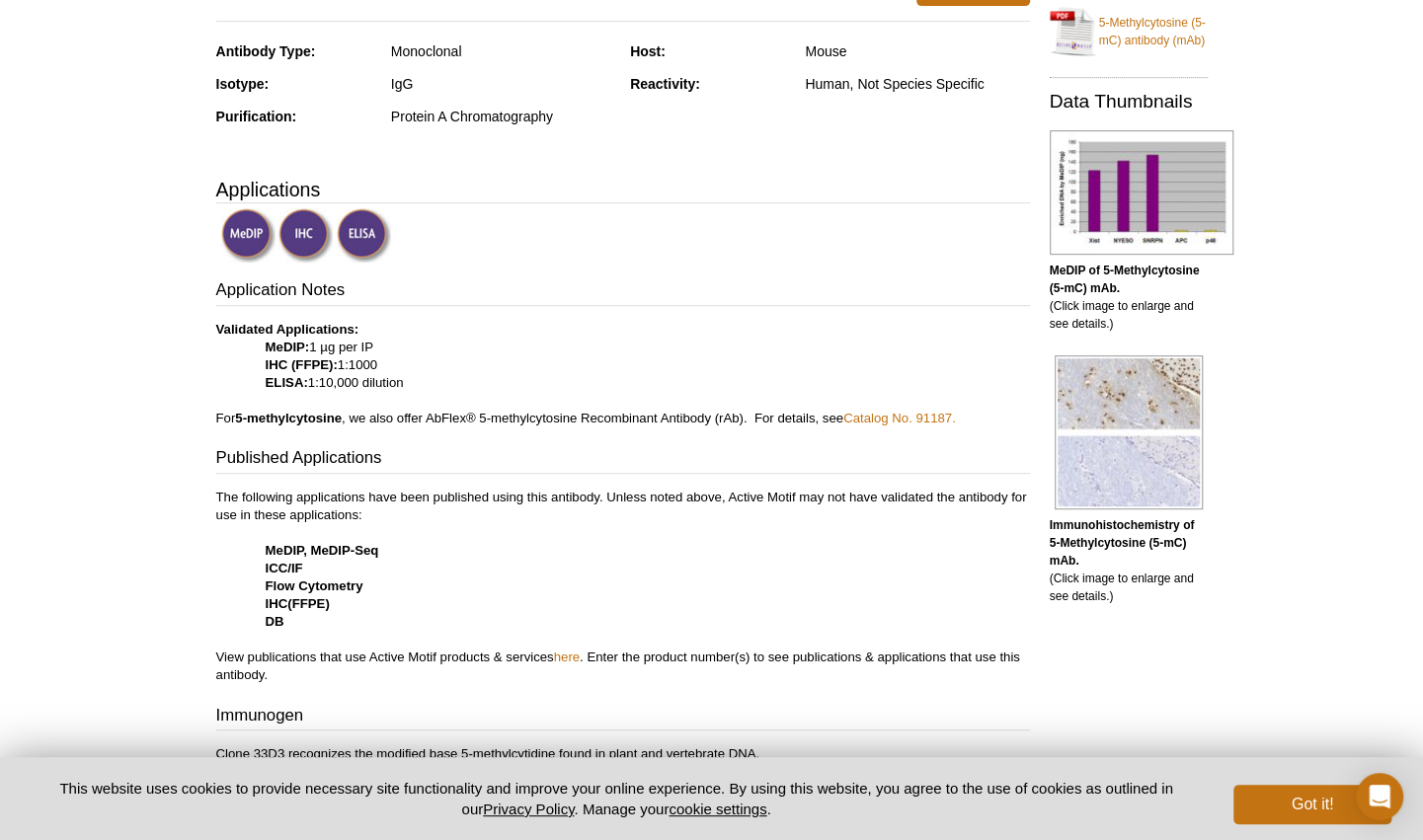 scroll, scrollTop: 12, scrollLeft: 0, axis: vertical 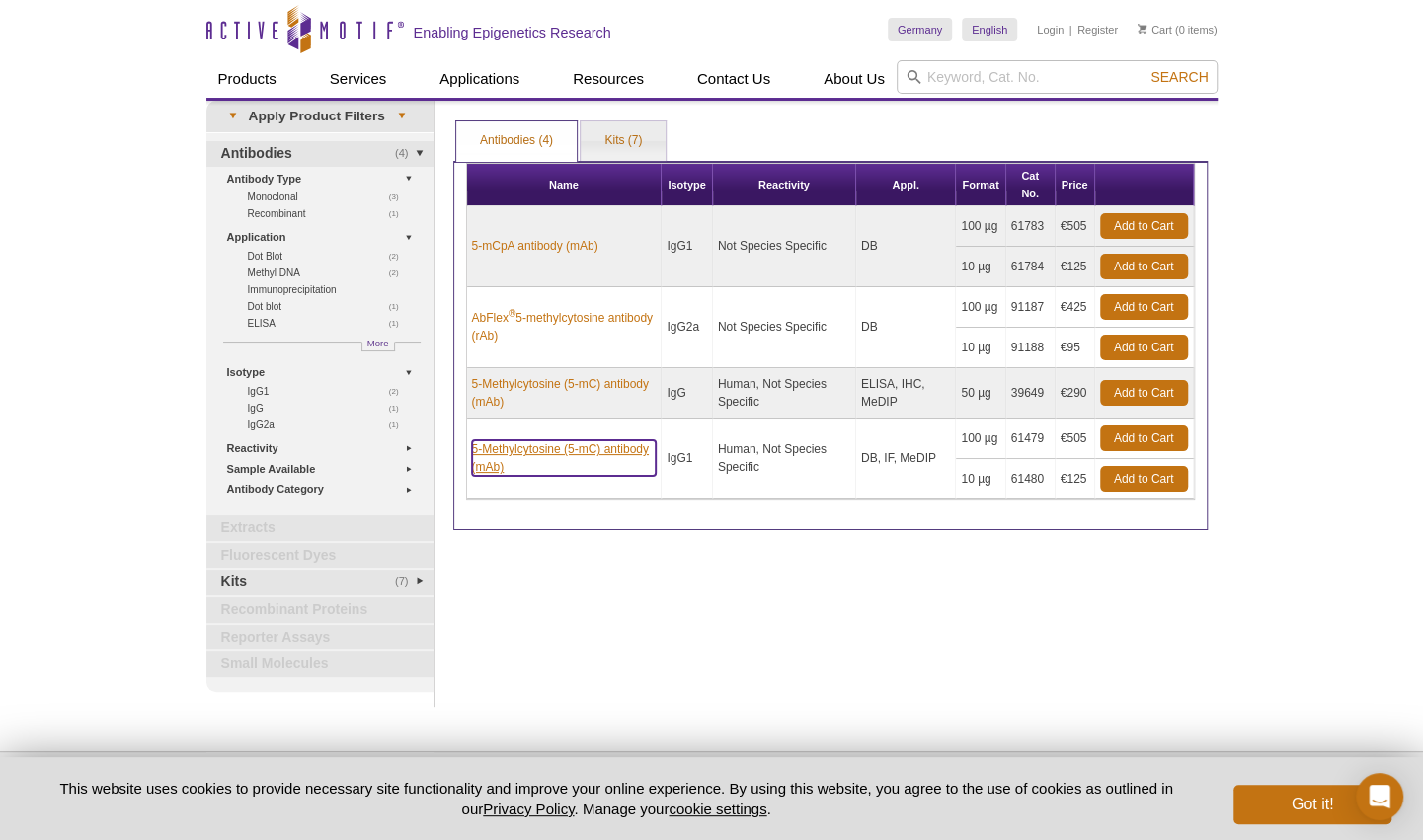 click on "5-Methylcytosine (5-mC) antibody (mAb)" at bounding box center [564, 458] 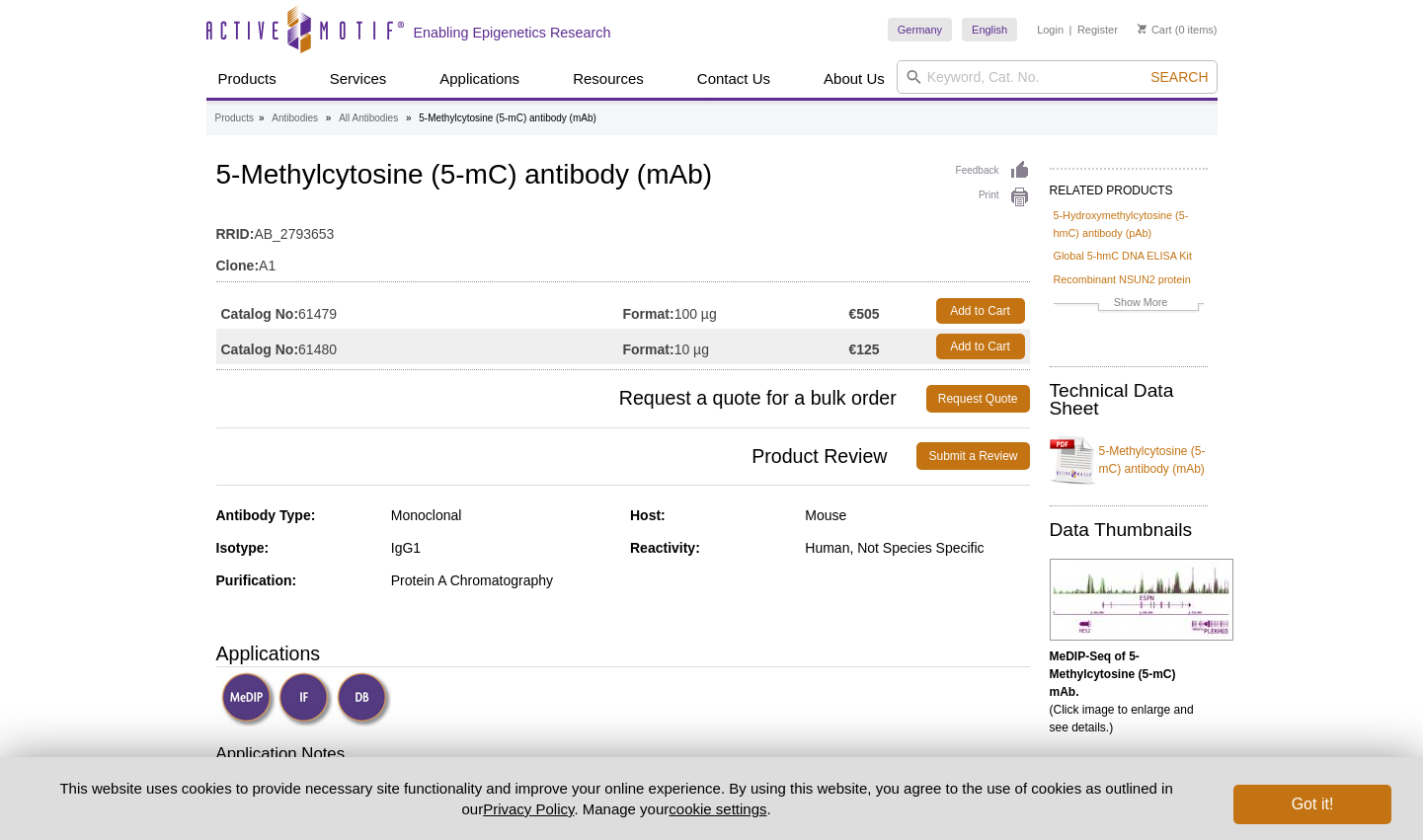 scroll, scrollTop: 0, scrollLeft: 0, axis: both 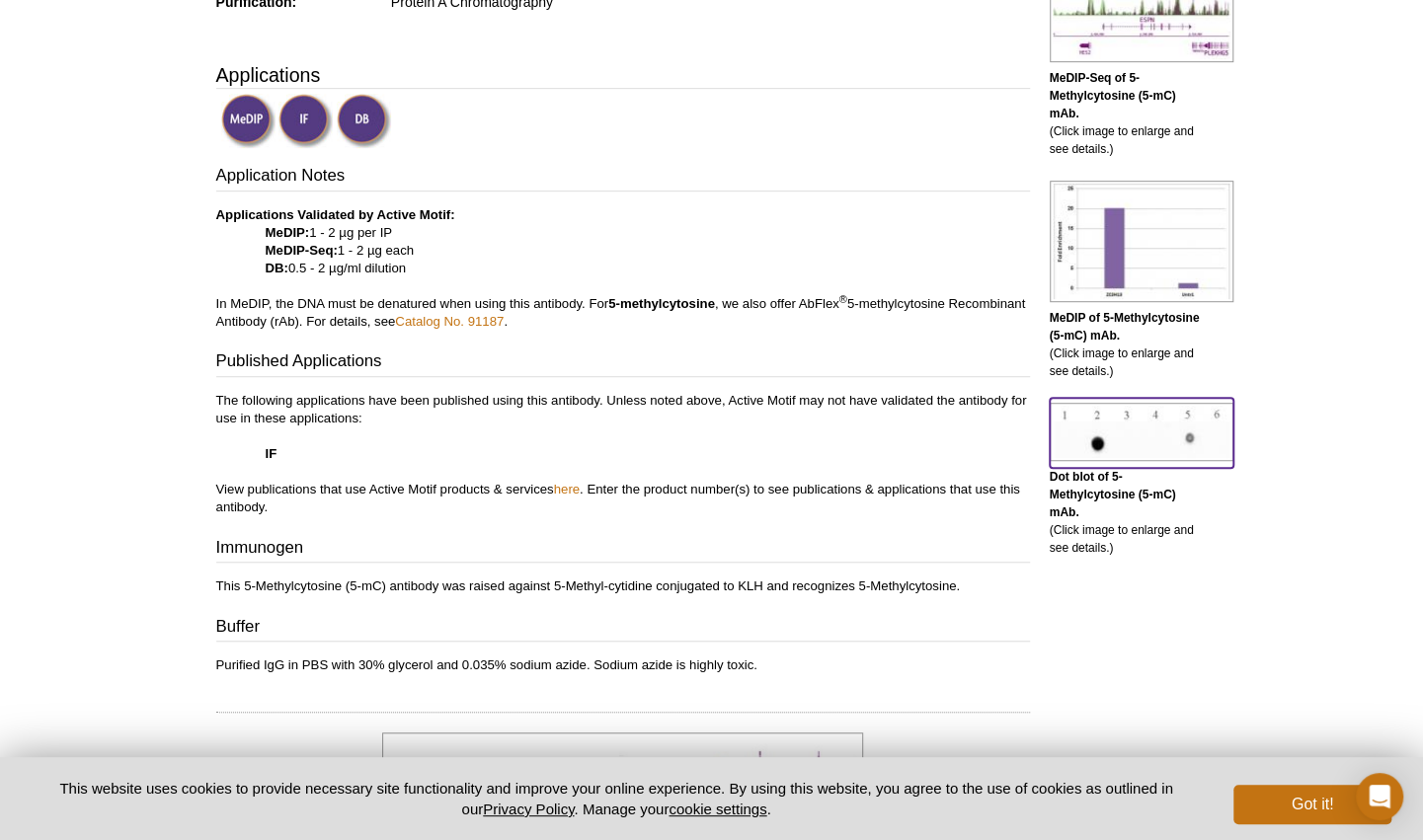click at bounding box center (1142, 431) 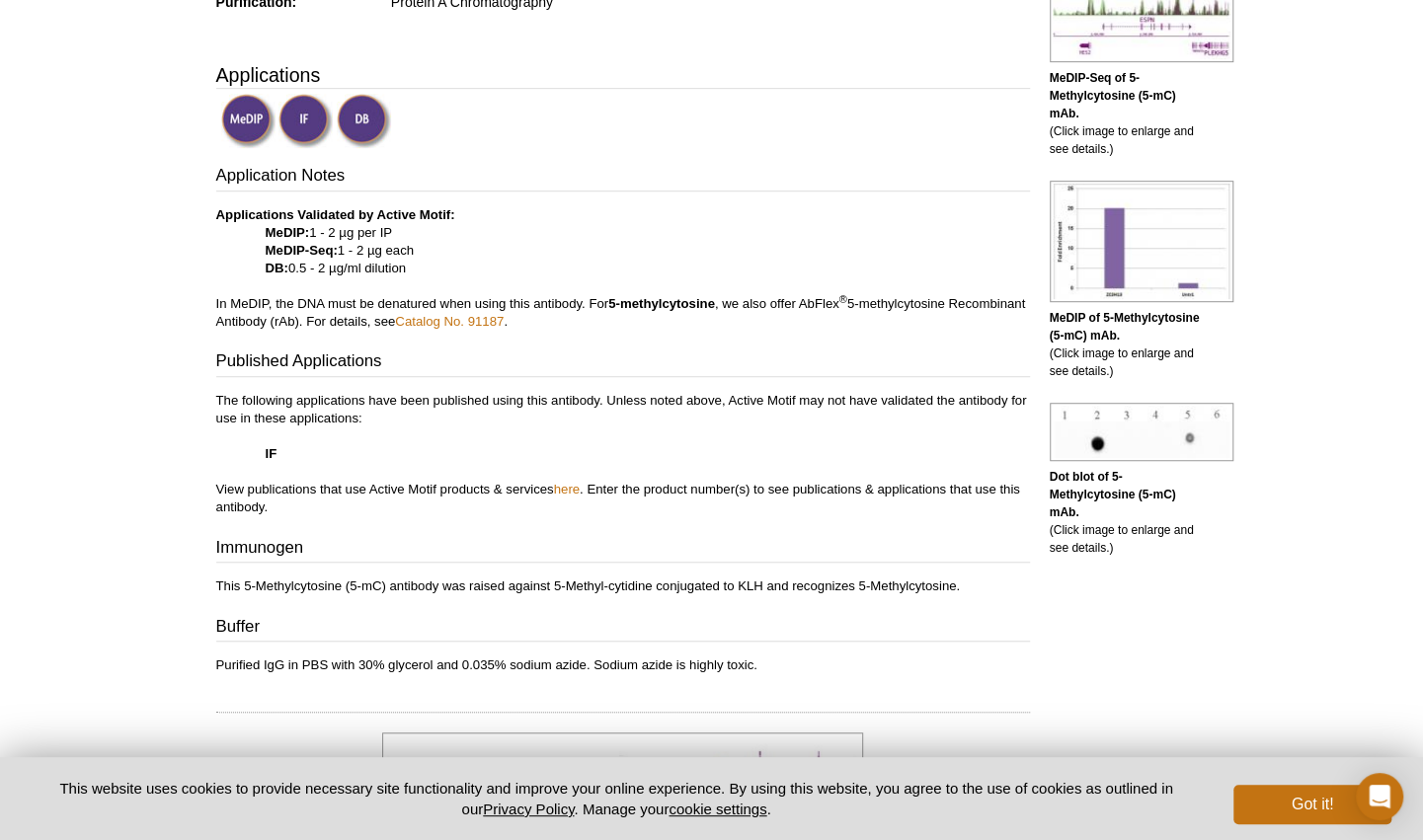 scroll, scrollTop: 1748, scrollLeft: 0, axis: vertical 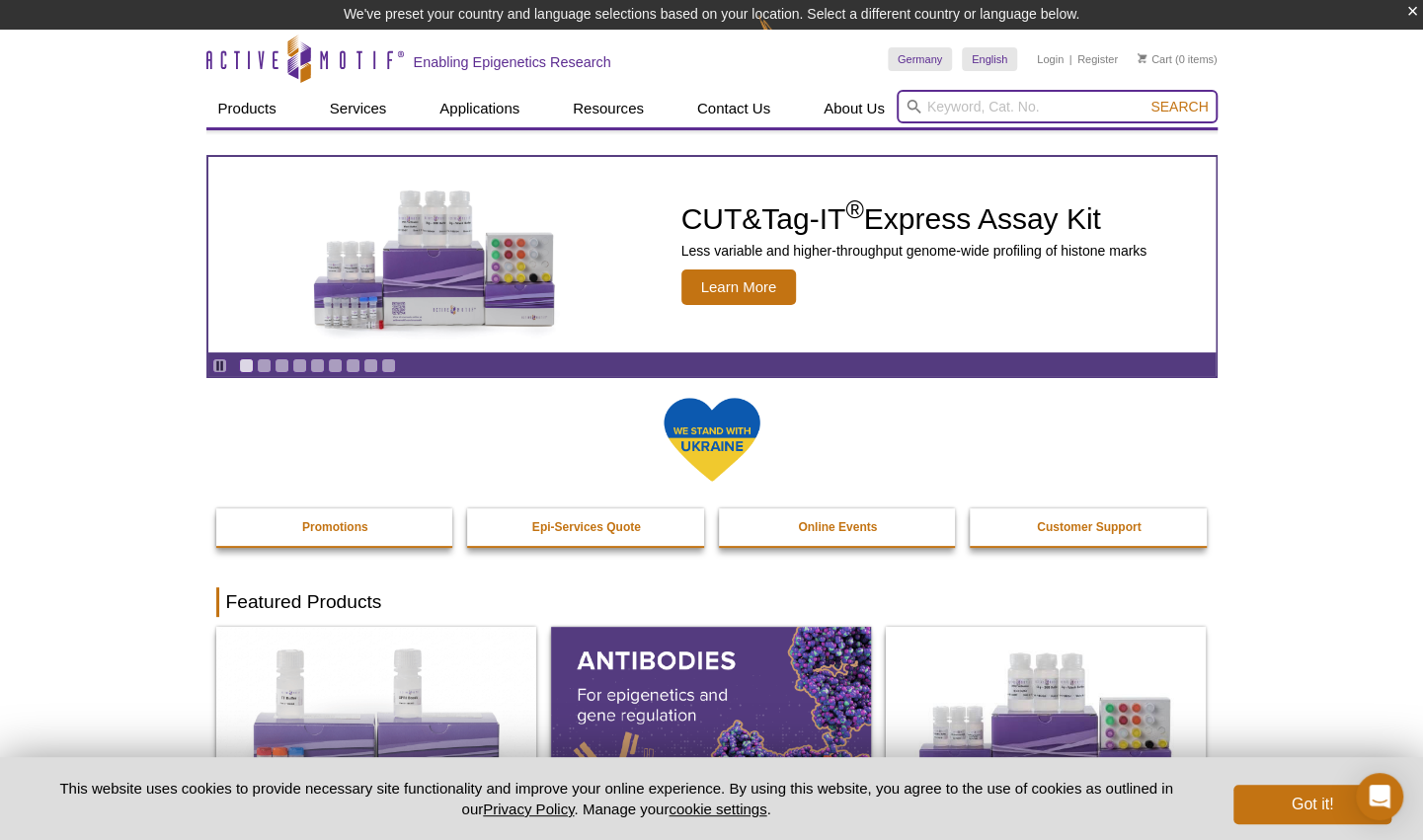 click at bounding box center (1057, 107) 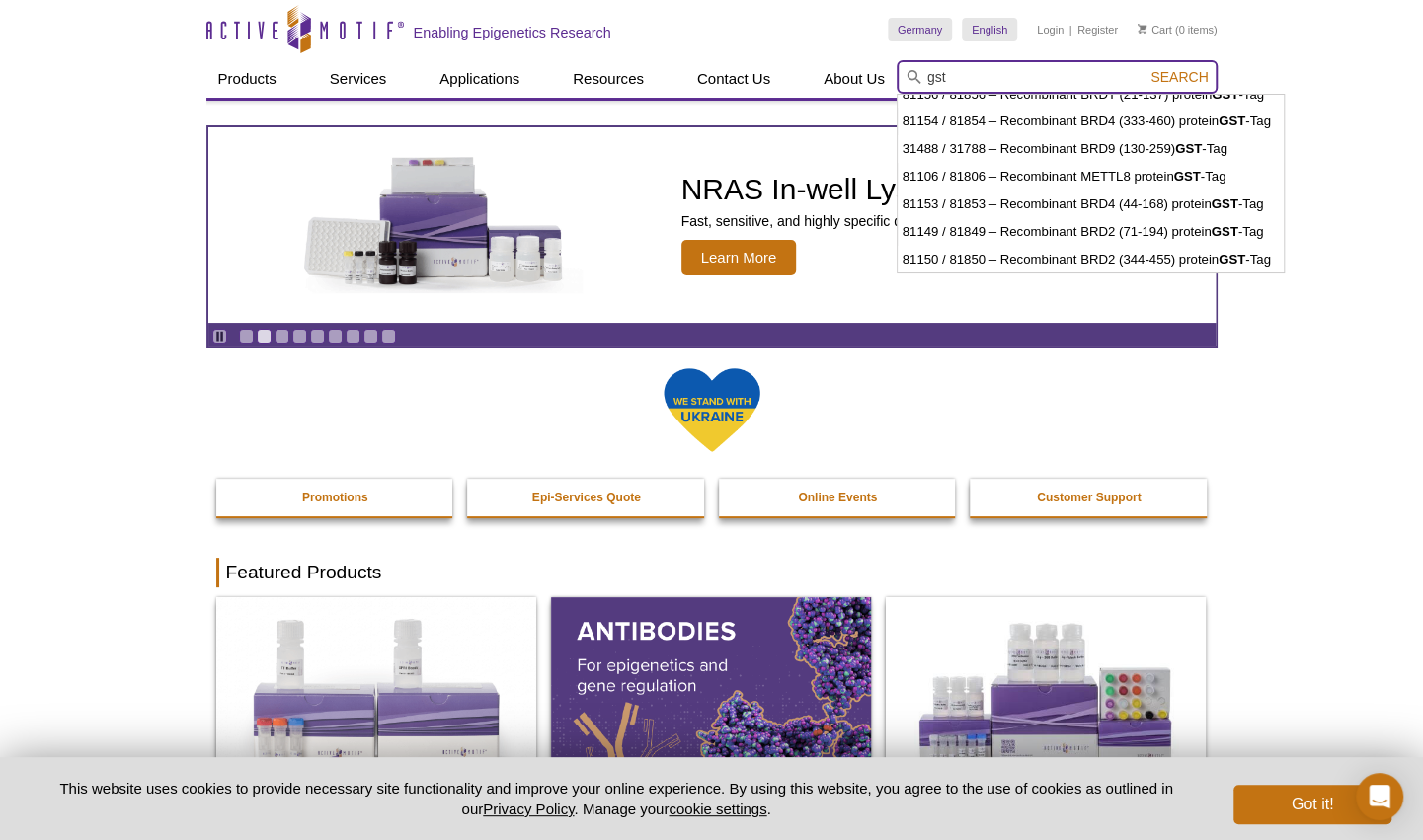 scroll, scrollTop: 0, scrollLeft: 0, axis: both 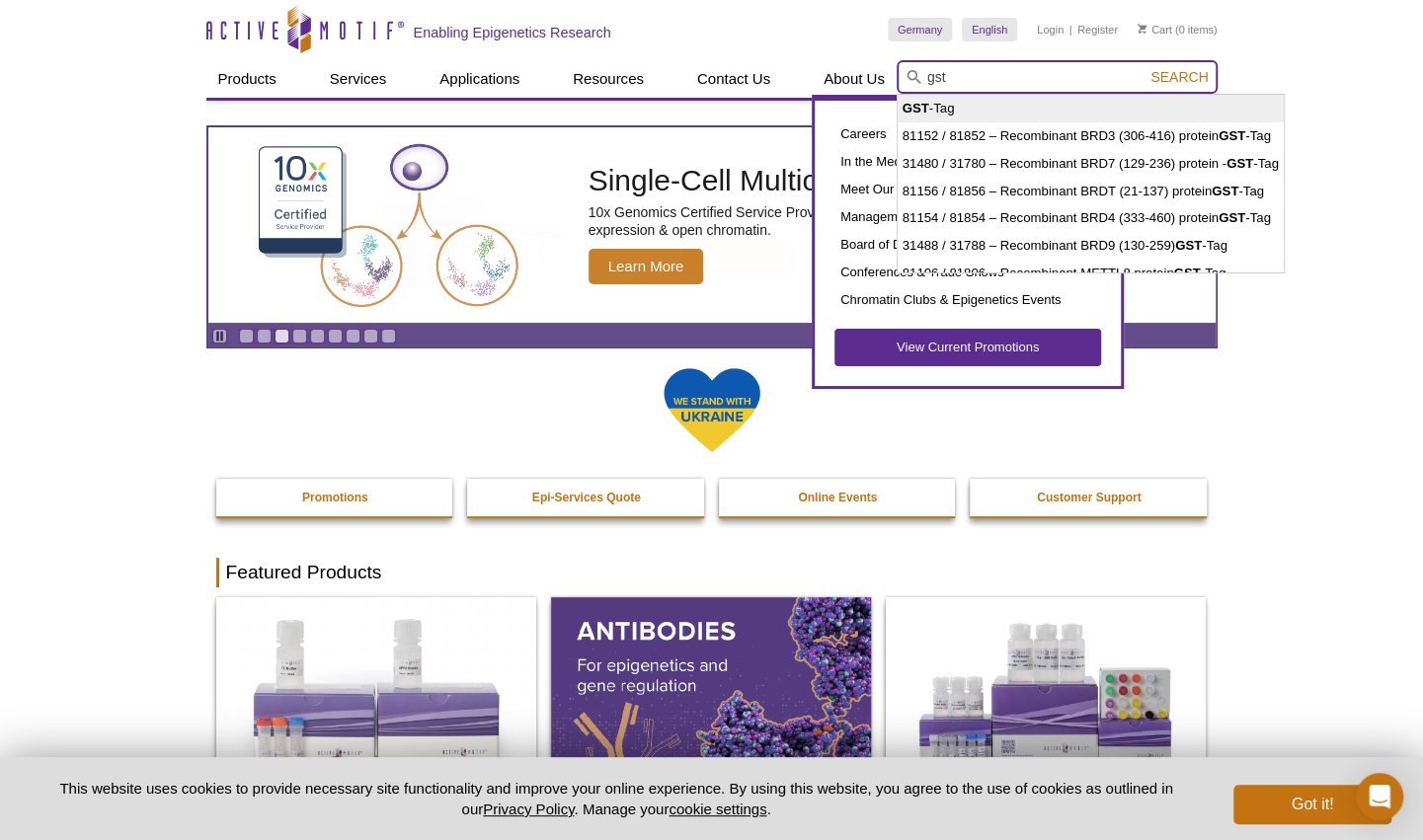 drag, startPoint x: 968, startPoint y: 82, endPoint x: 894, endPoint y: 86, distance: 74.10803 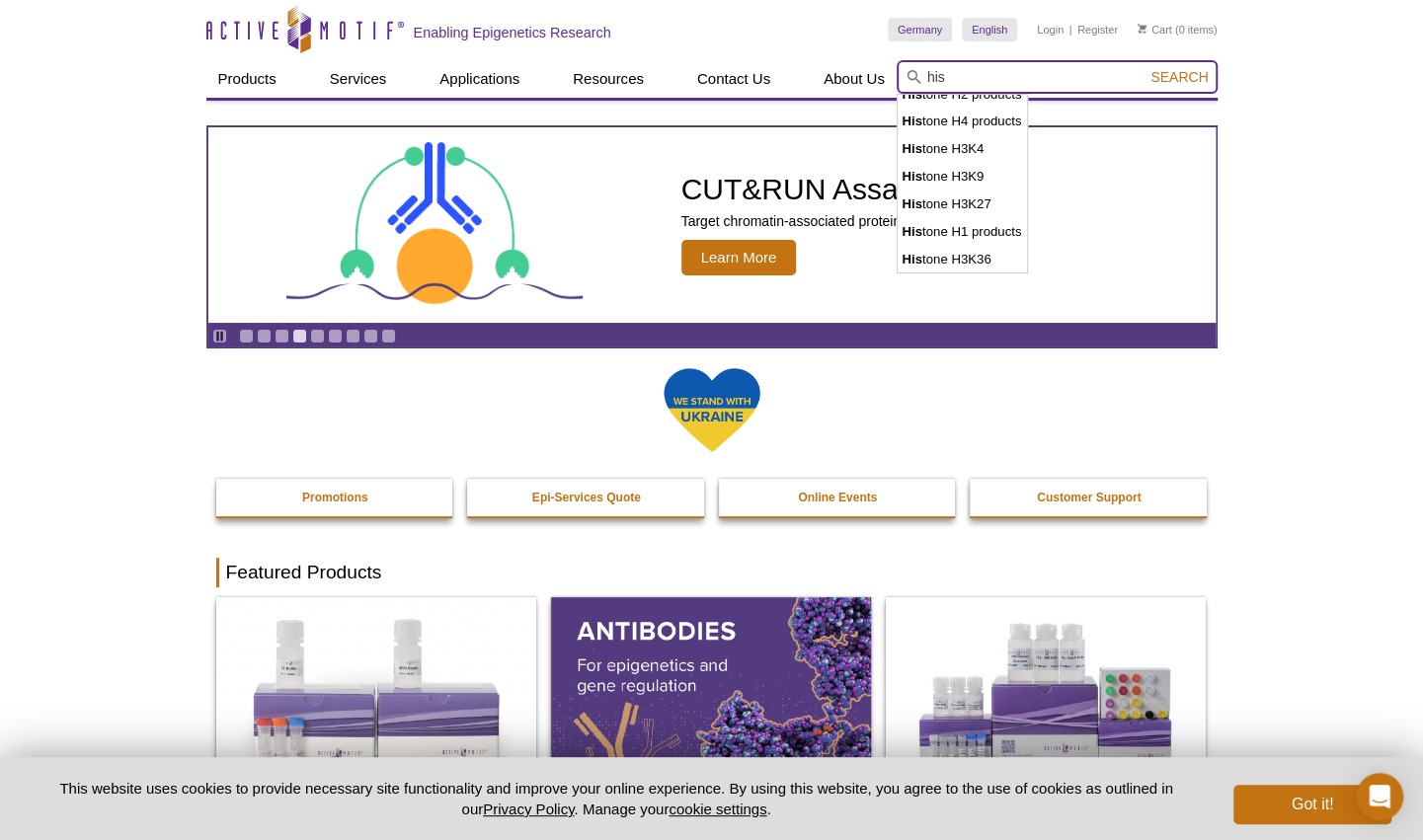 scroll, scrollTop: 0, scrollLeft: 0, axis: both 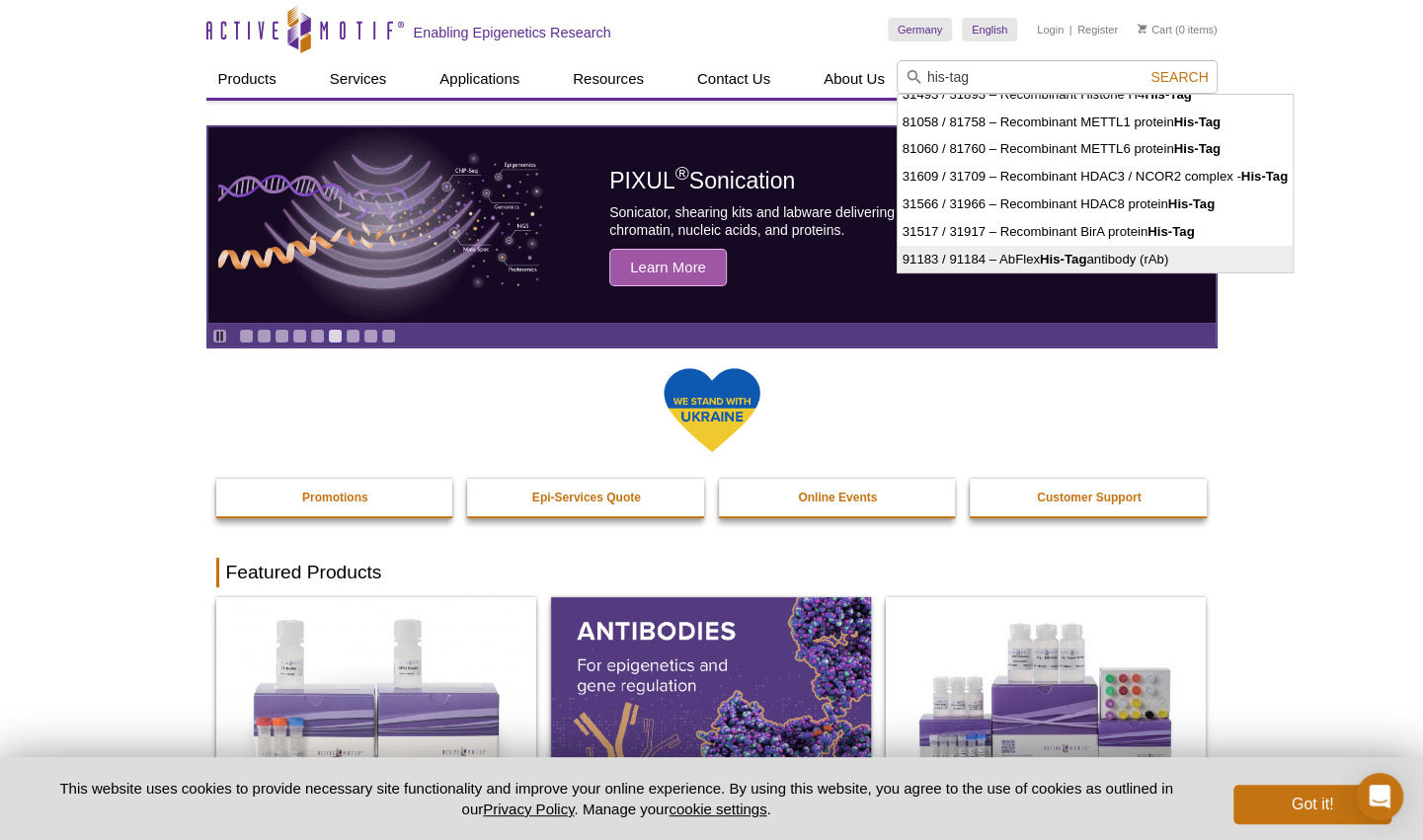 click on "91183 / 91184 – AbFlex  His-Tag  antibody (rAb)" at bounding box center [1095, 260] 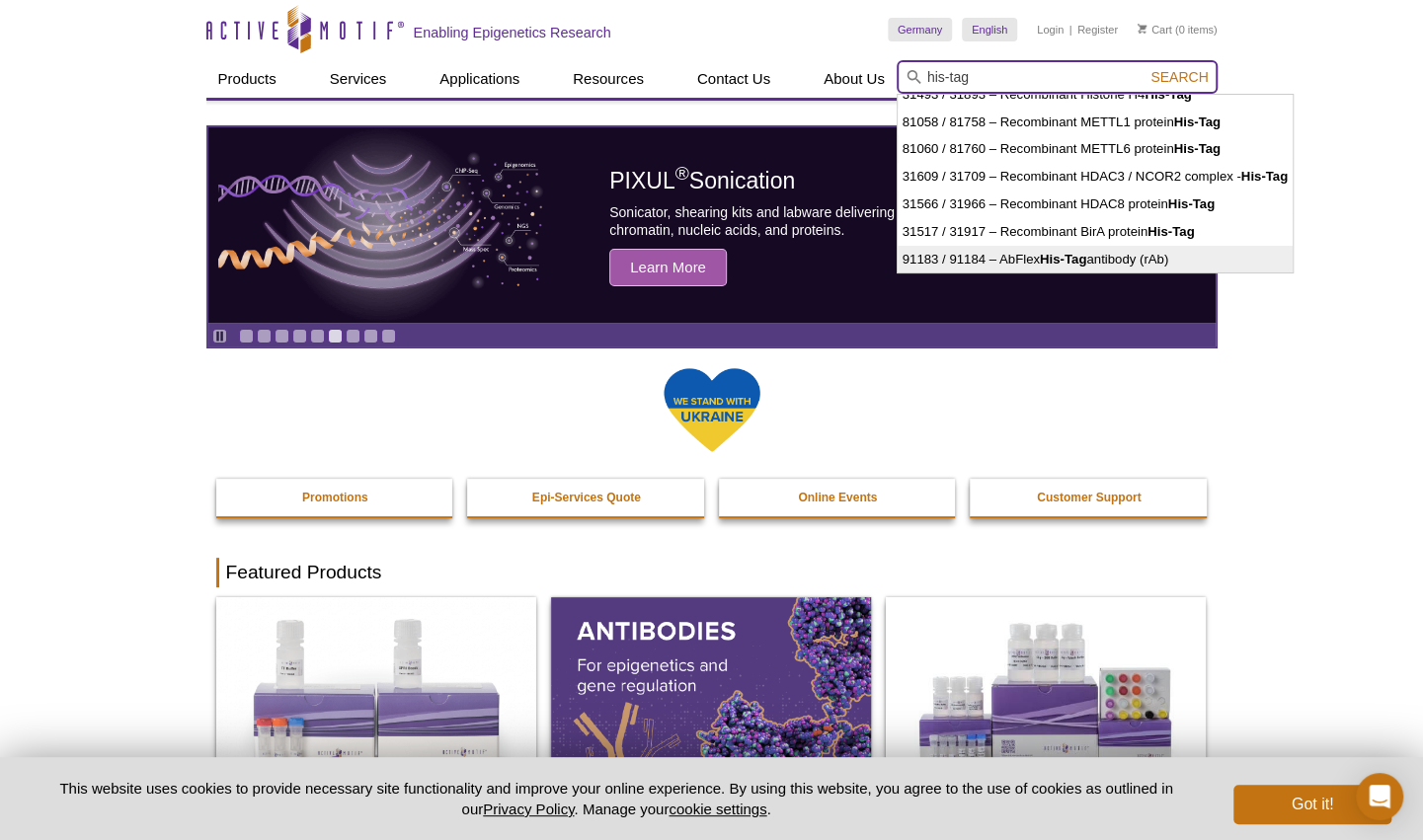 type on "91183 / 91184 – AbFlex His-Tag antibody (rAb)" 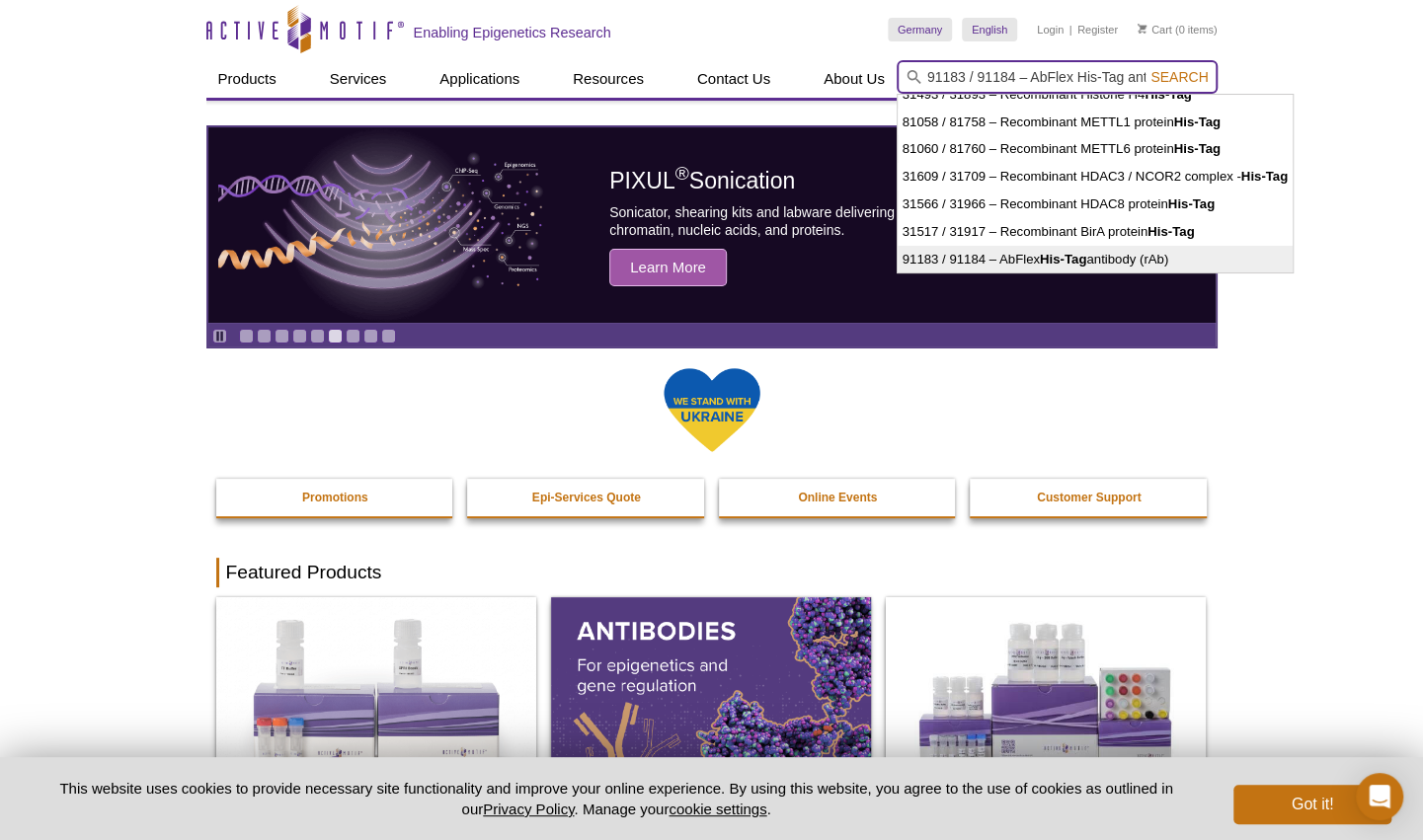scroll, scrollTop: 0, scrollLeft: 66, axis: horizontal 